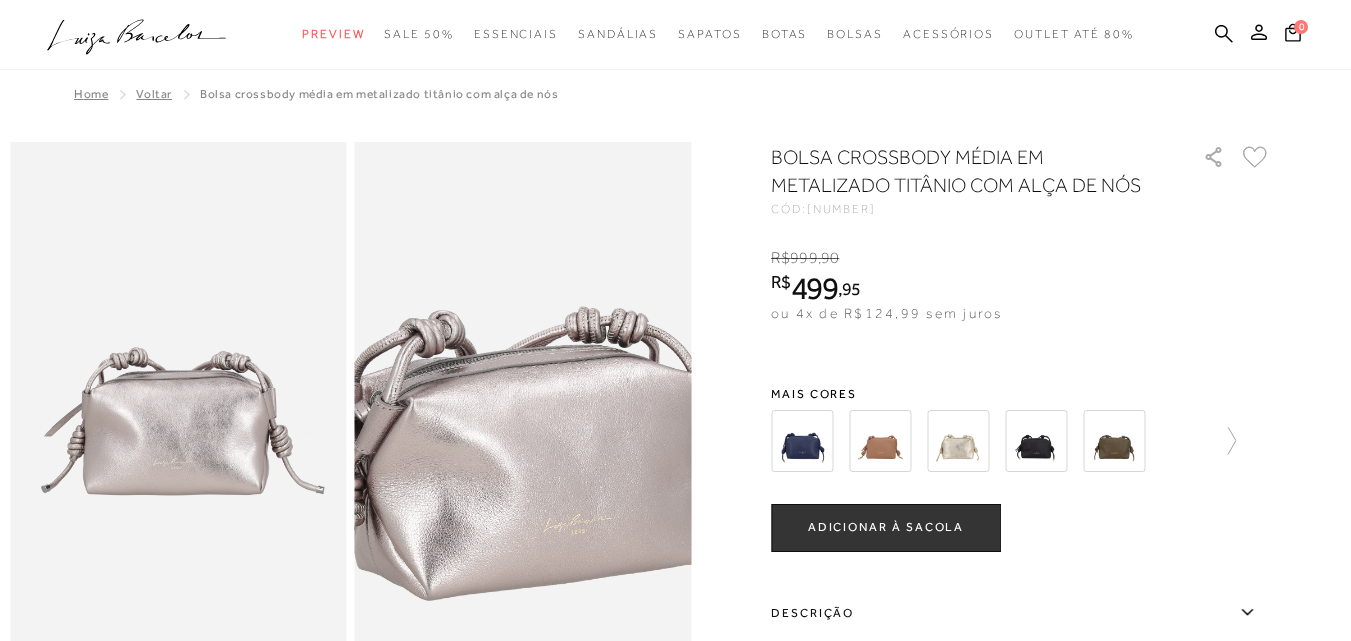 scroll, scrollTop: 0, scrollLeft: 0, axis: both 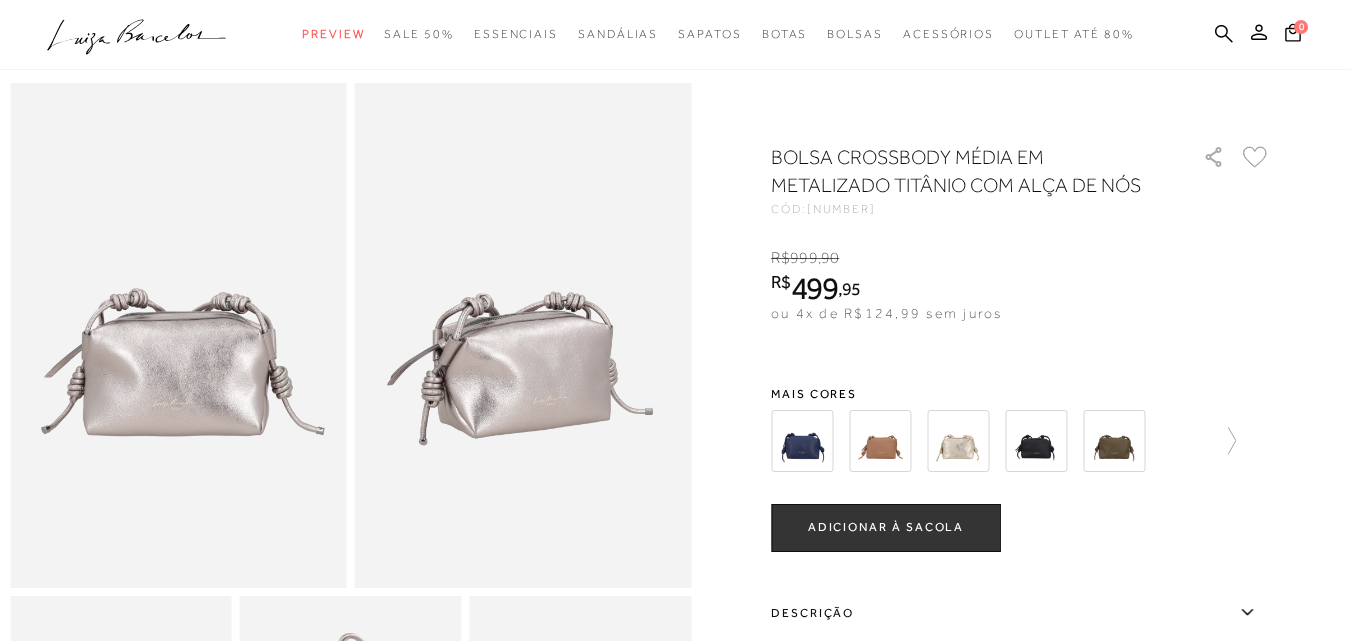 click at bounding box center [1021, 441] 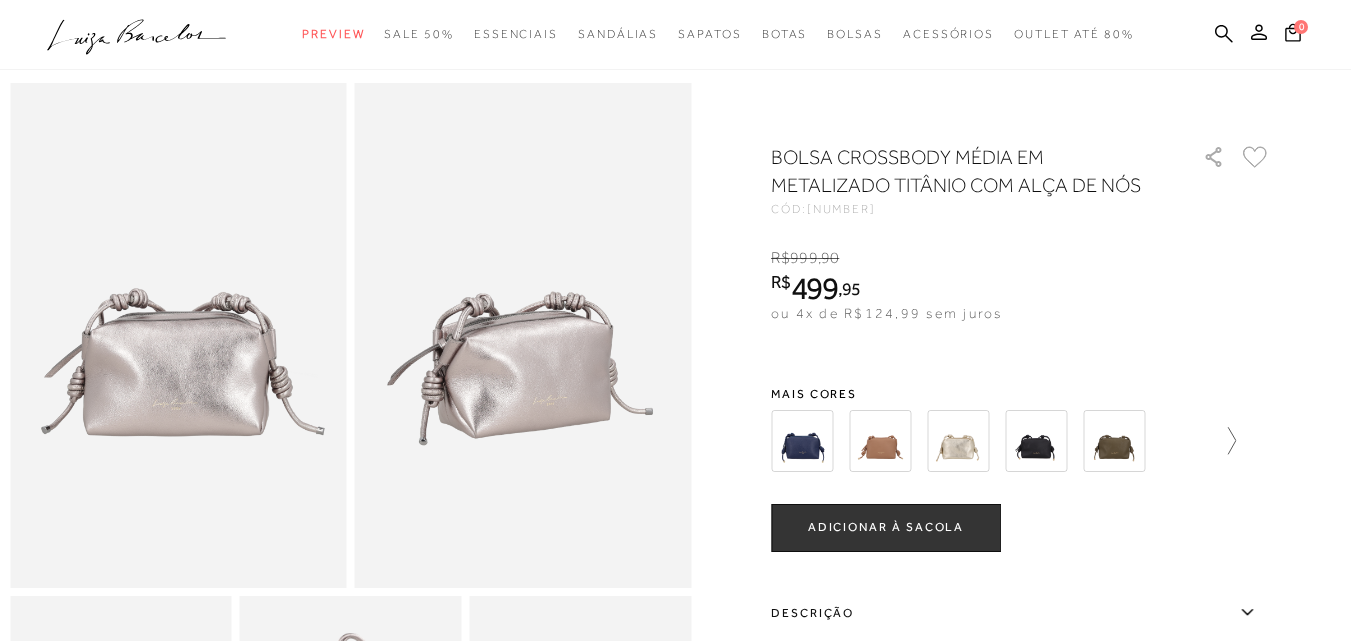 click 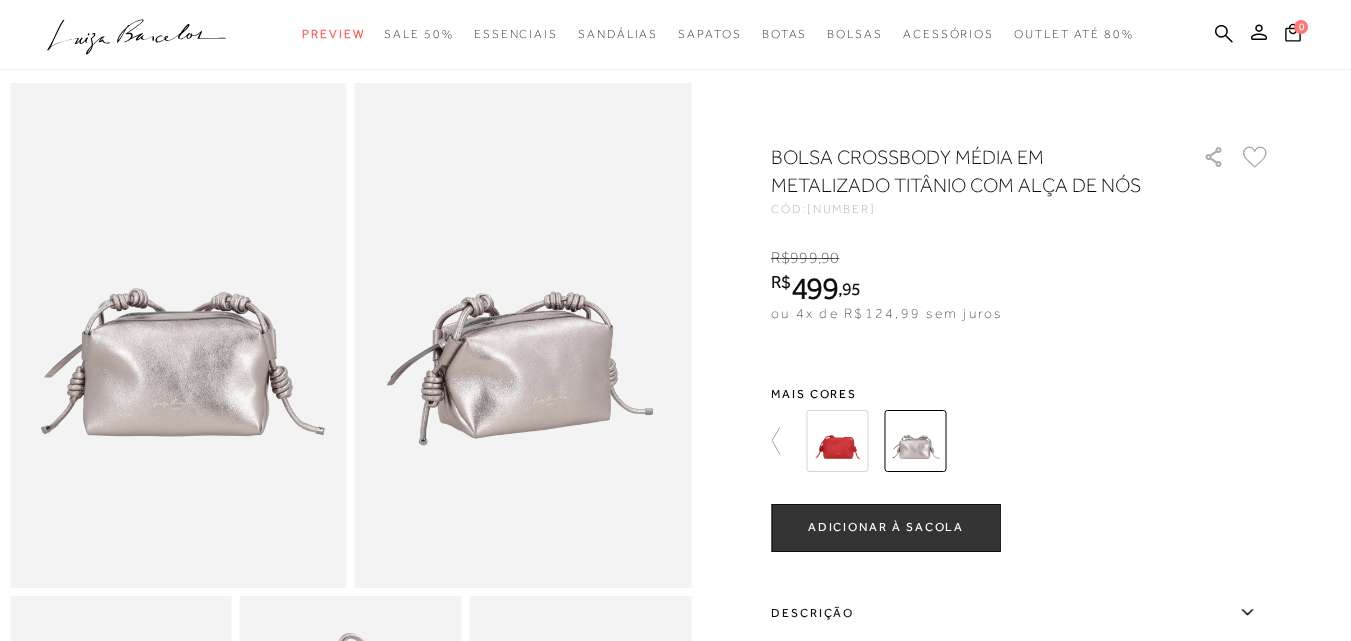 click at bounding box center [675, 1020] 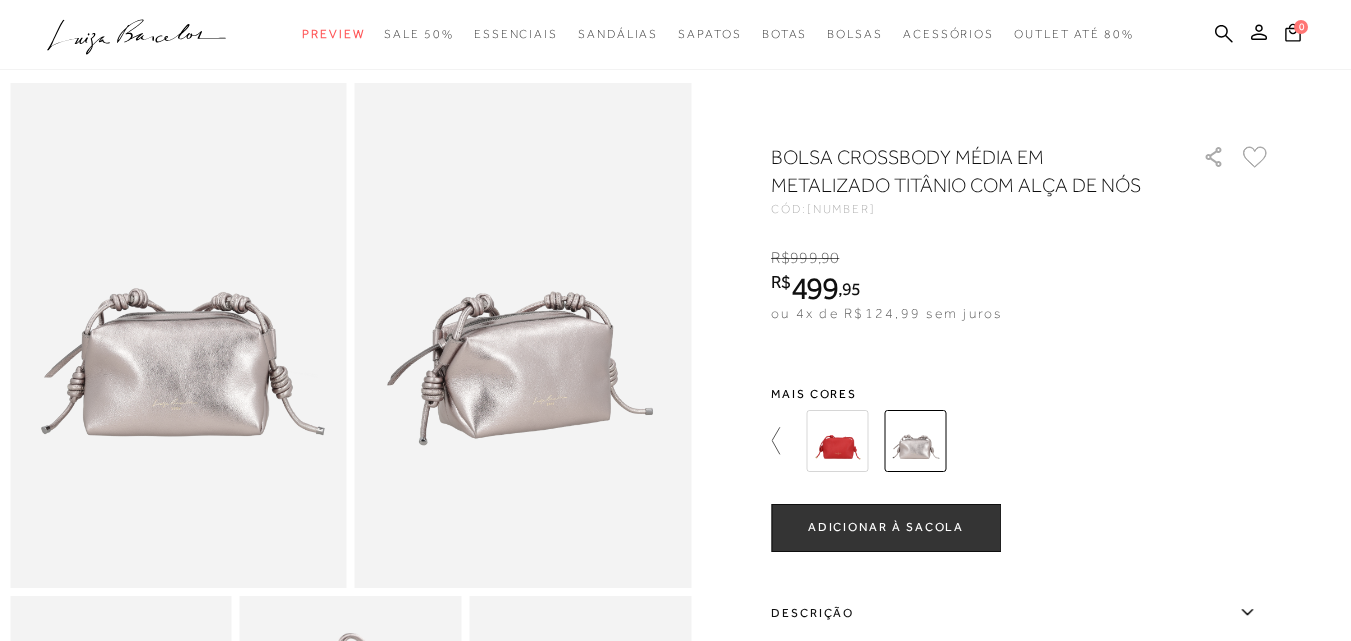 click 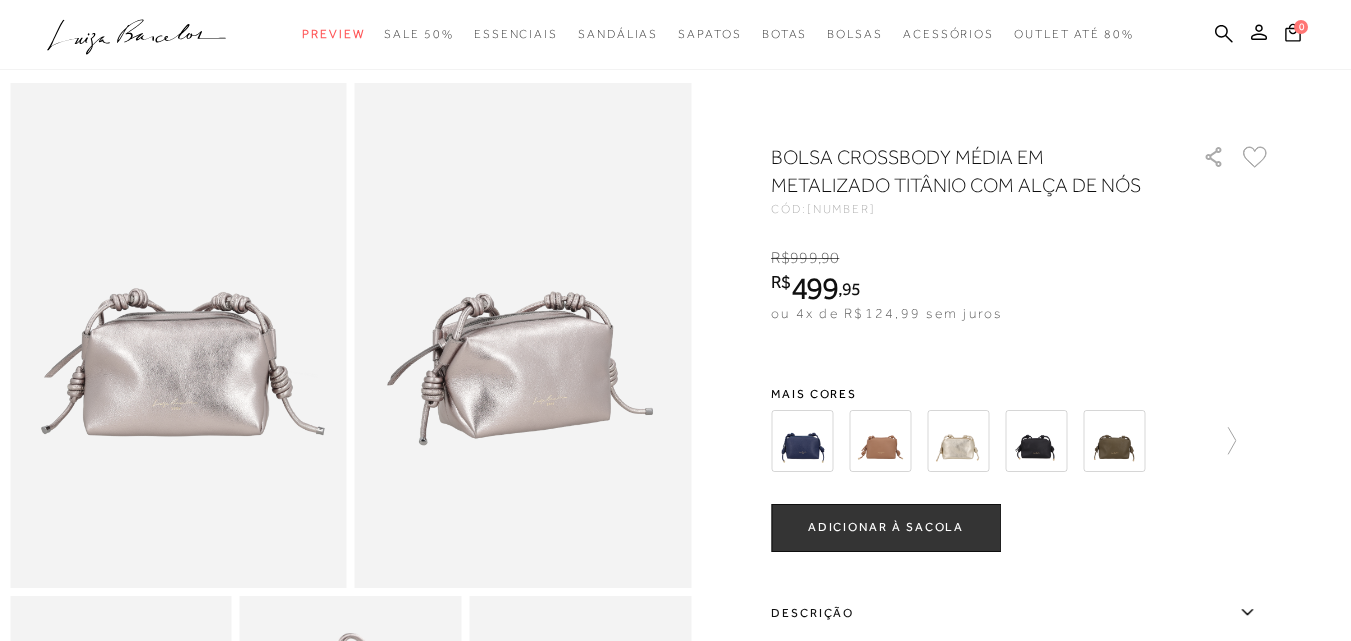 click at bounding box center [958, 441] 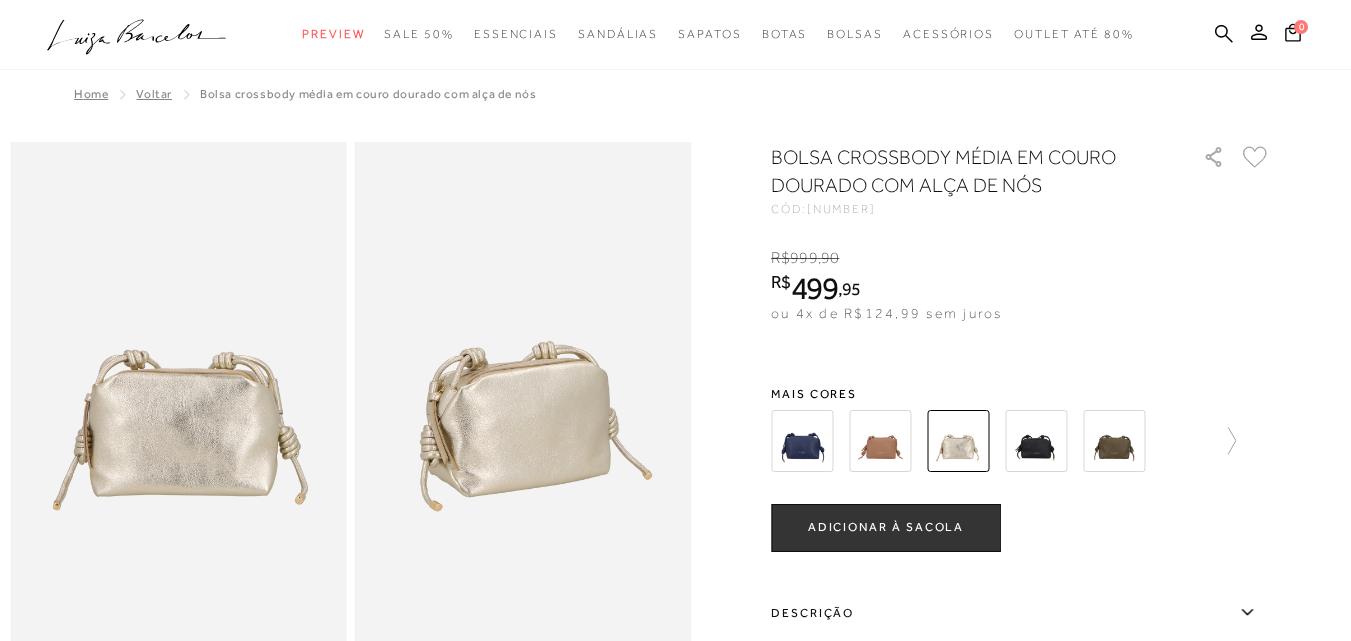 scroll, scrollTop: 0, scrollLeft: 0, axis: both 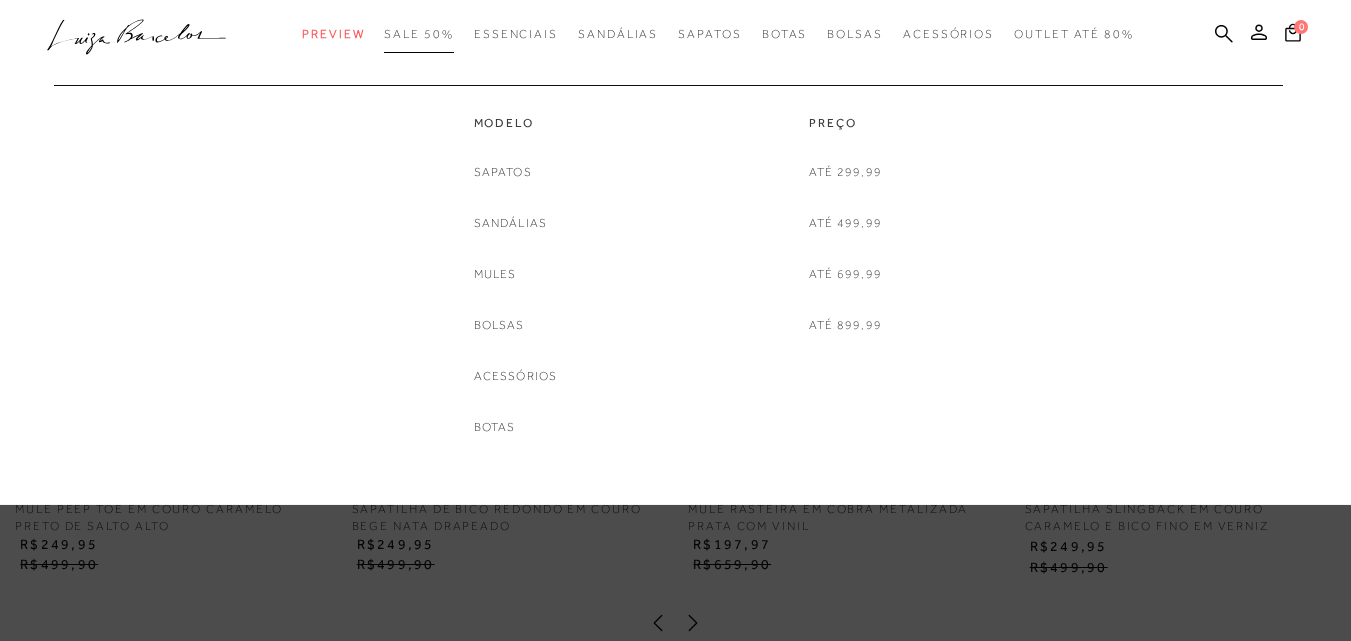 click on "SALE 50%" at bounding box center (418, 34) 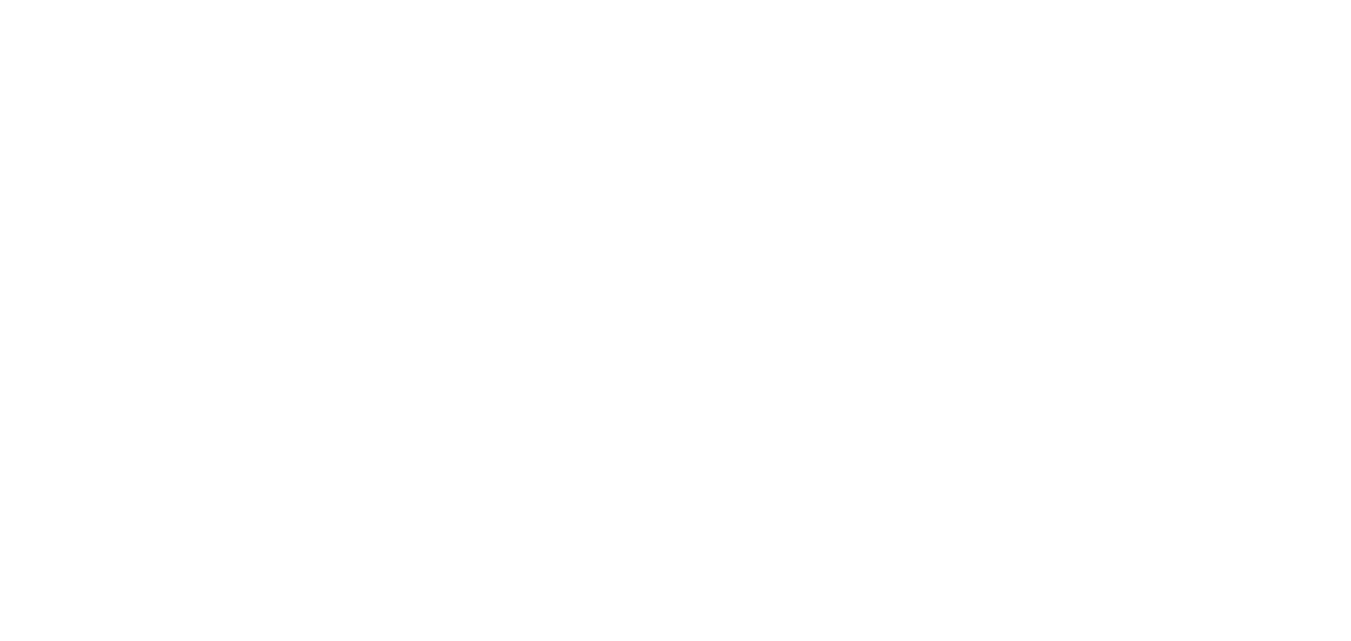 scroll, scrollTop: 0, scrollLeft: 0, axis: both 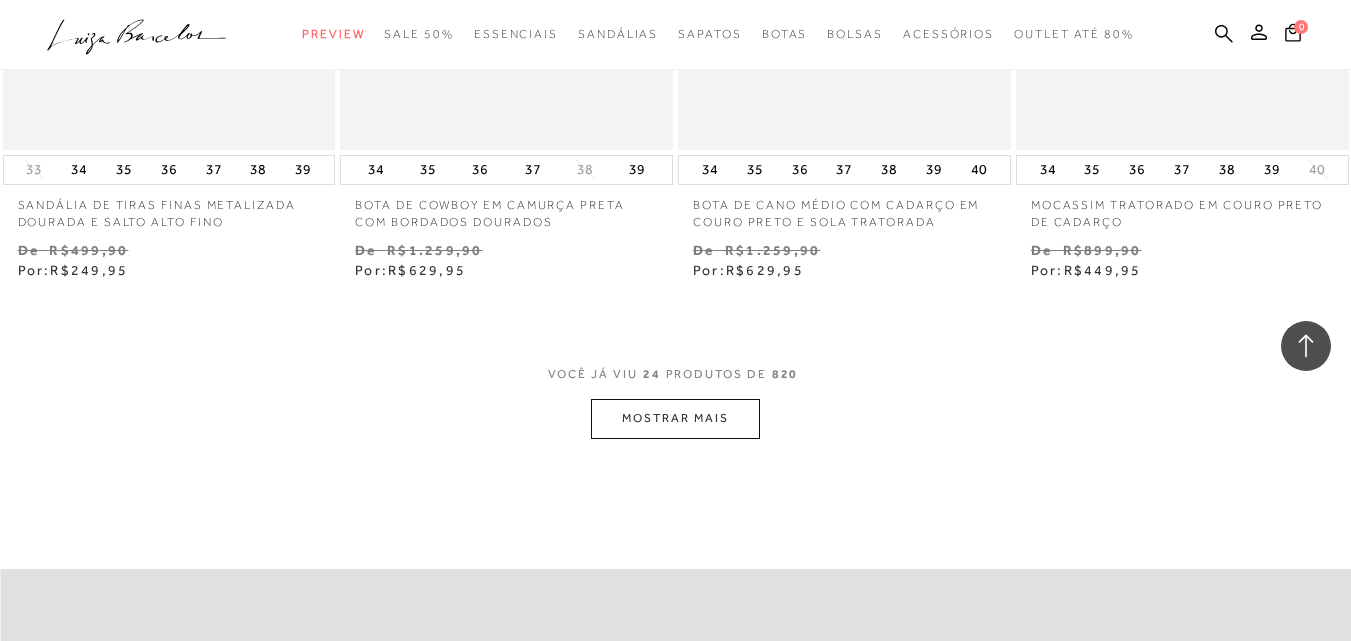 click on "MOSTRAR MAIS" at bounding box center [675, 418] 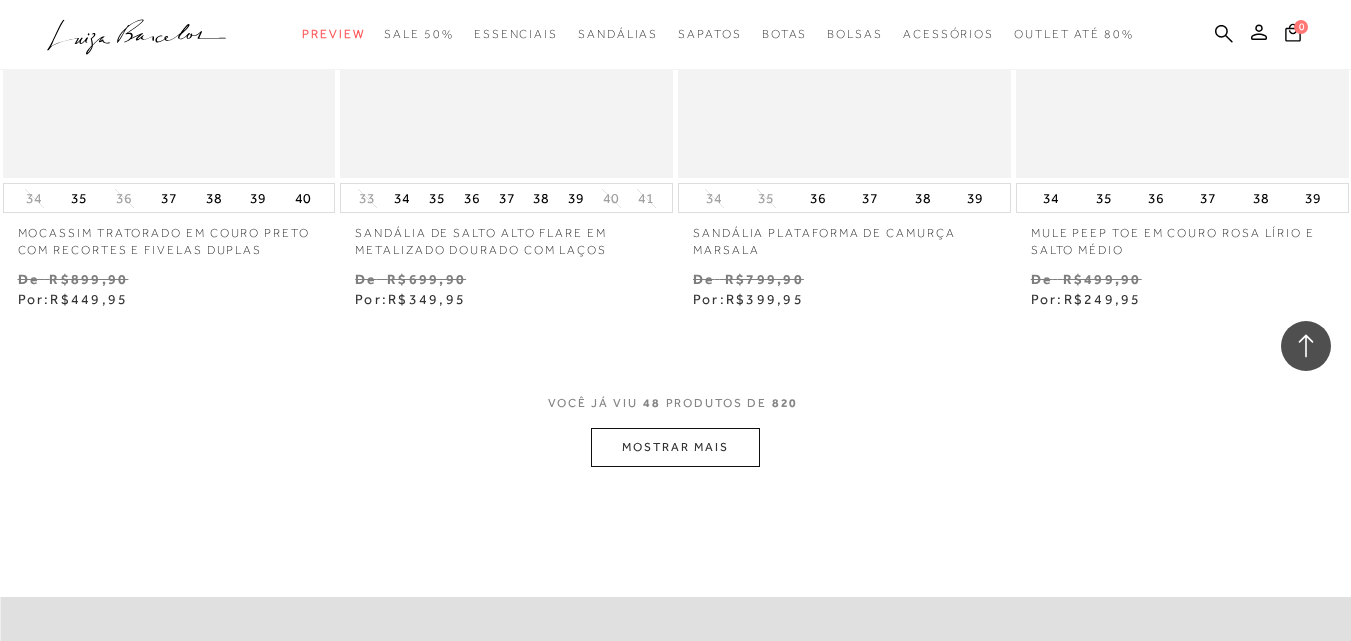 scroll, scrollTop: 7726, scrollLeft: 0, axis: vertical 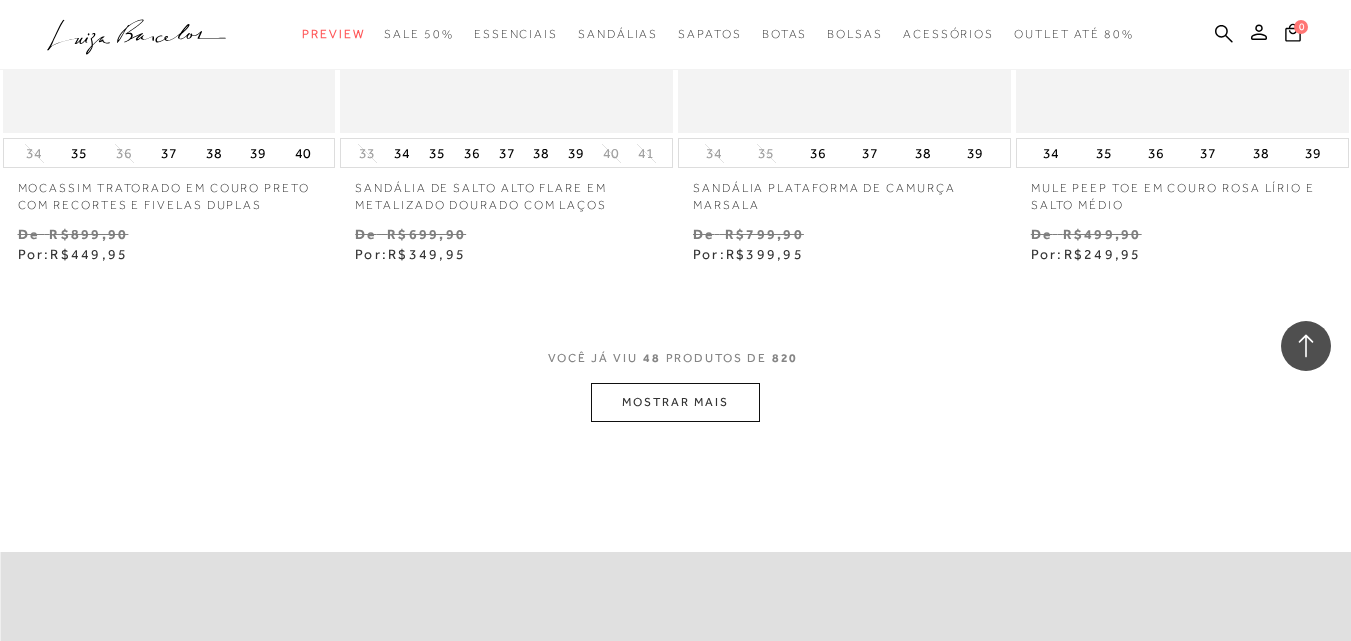 click on "MOSTRAR MAIS" at bounding box center [675, 402] 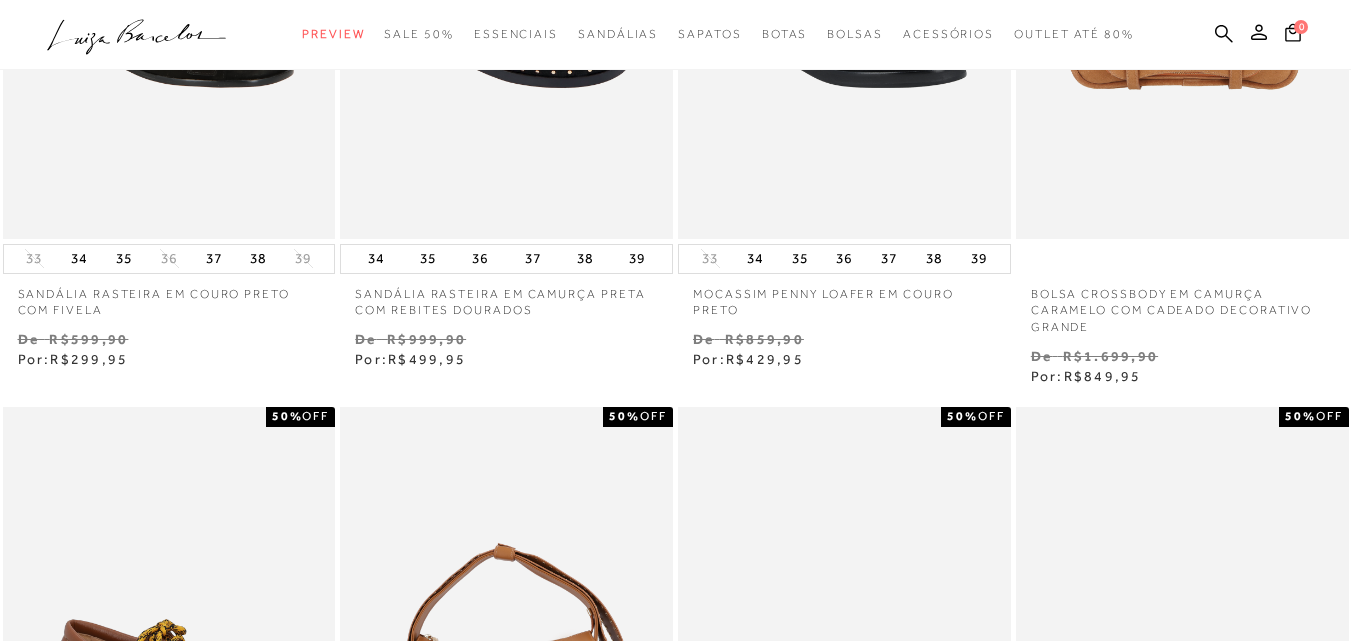 scroll, scrollTop: 0, scrollLeft: 0, axis: both 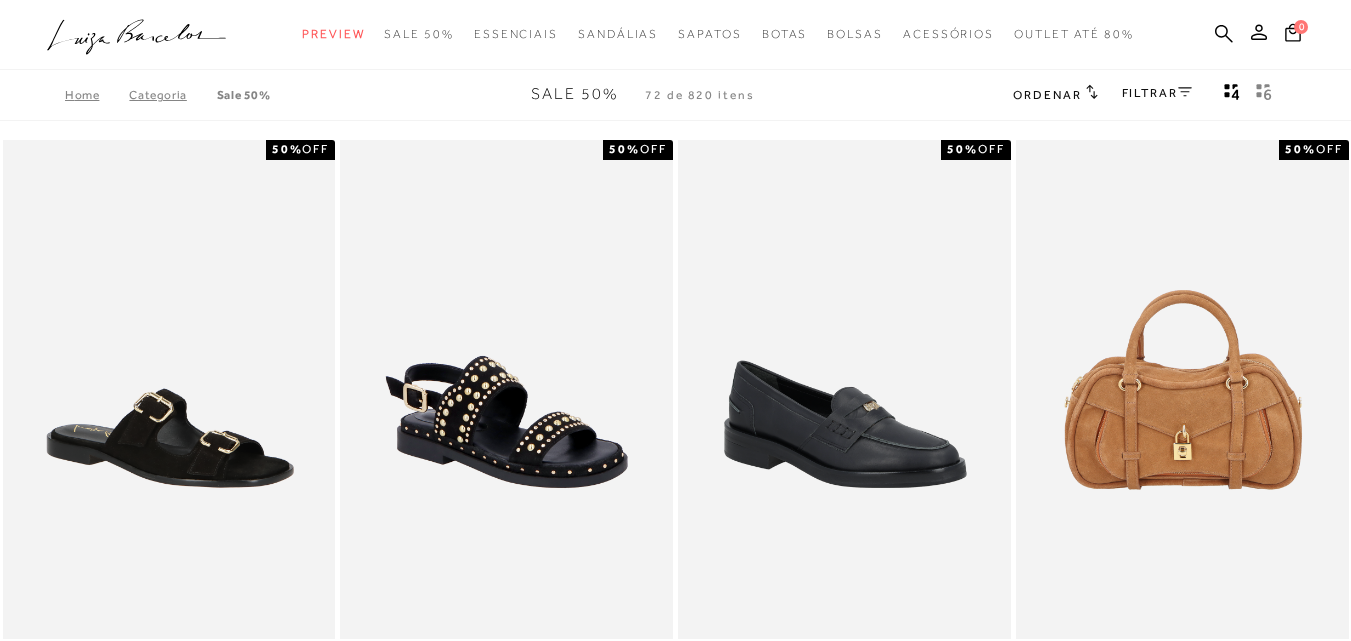 click on "FILTRAR" at bounding box center [1157, 93] 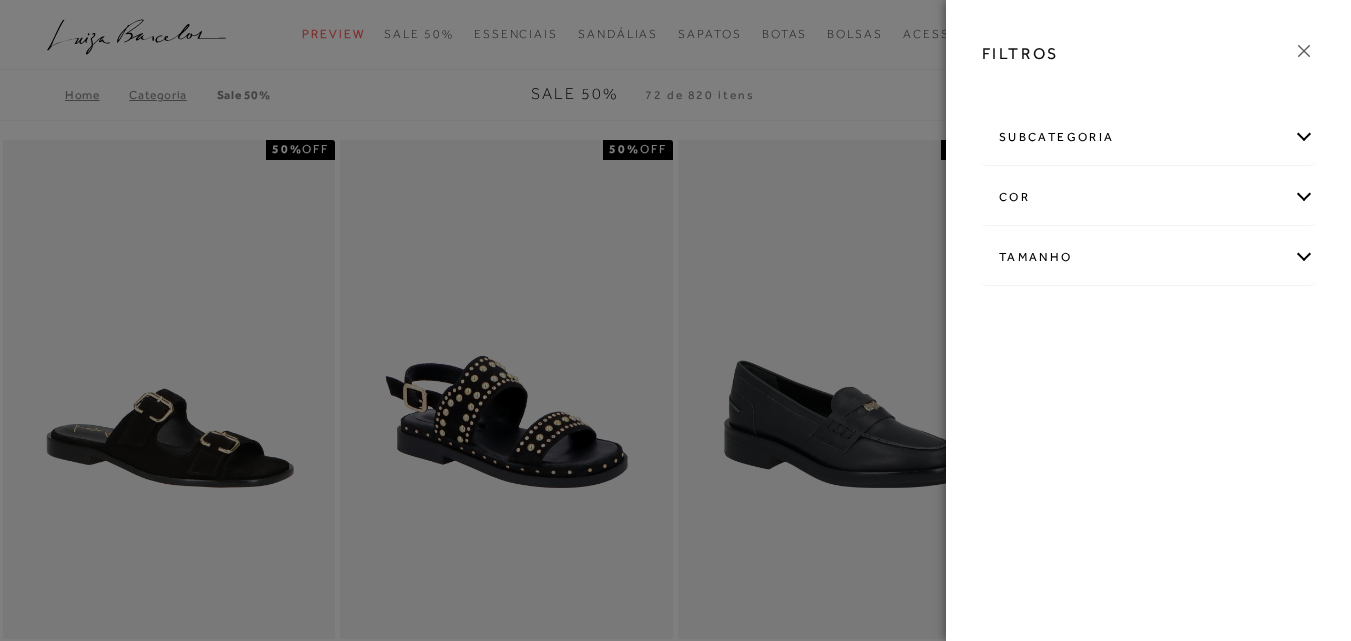 click on "subcategoria" at bounding box center [1148, 137] 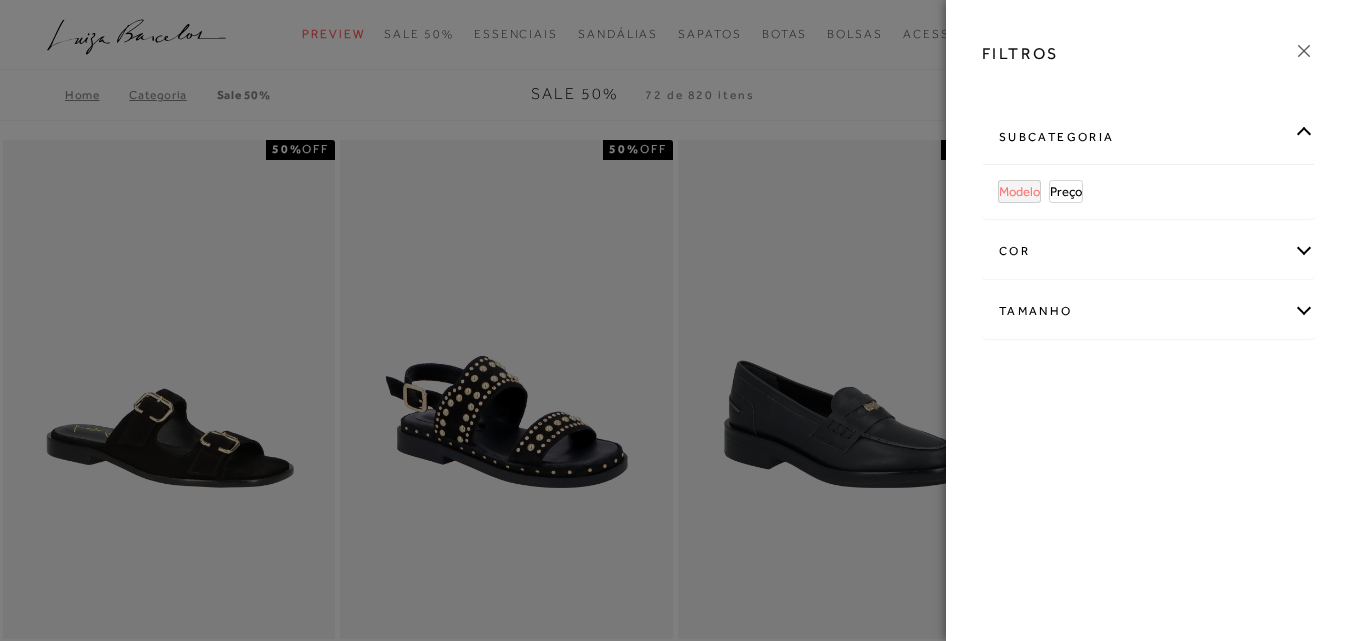 click on "Modelo" at bounding box center [1019, 191] 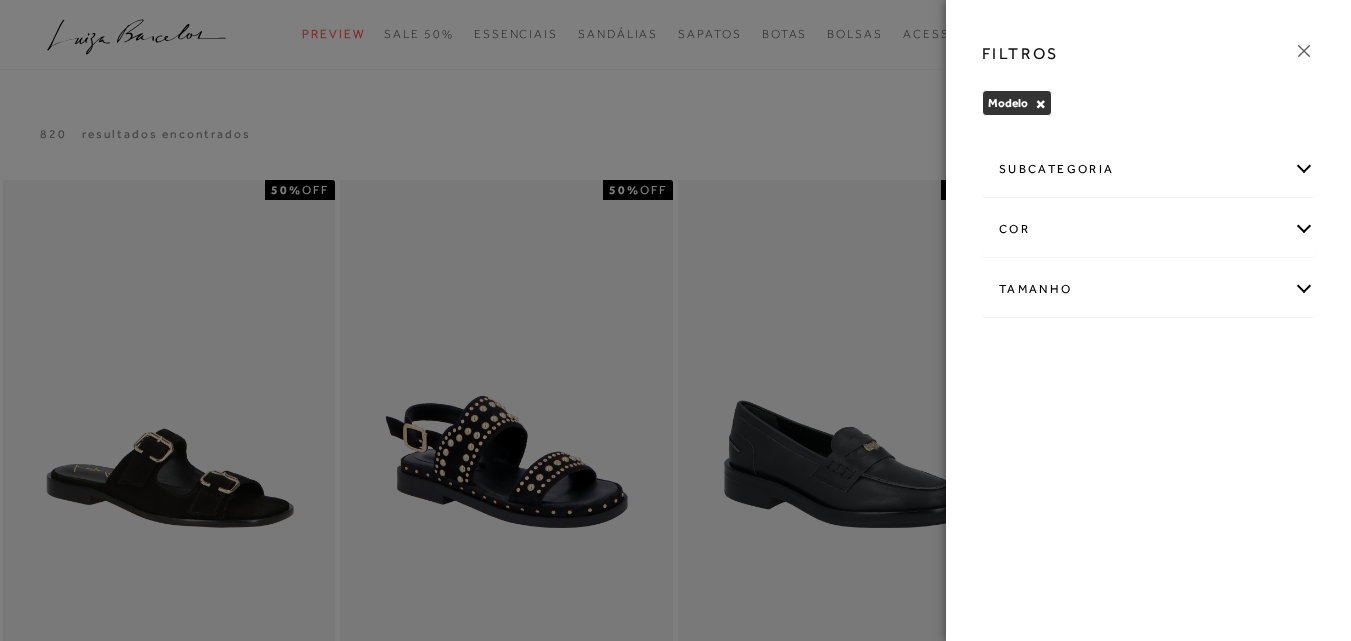 click on "Tamanho" at bounding box center (1148, 289) 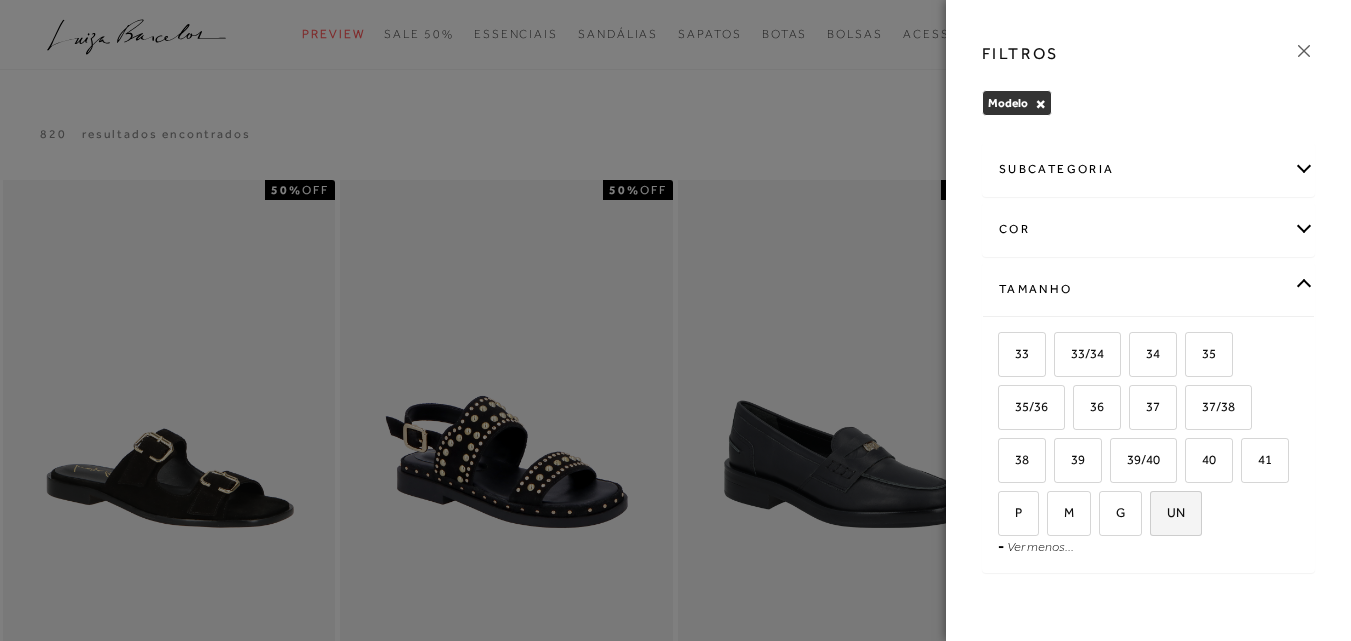 click on "UN" at bounding box center (1168, 512) 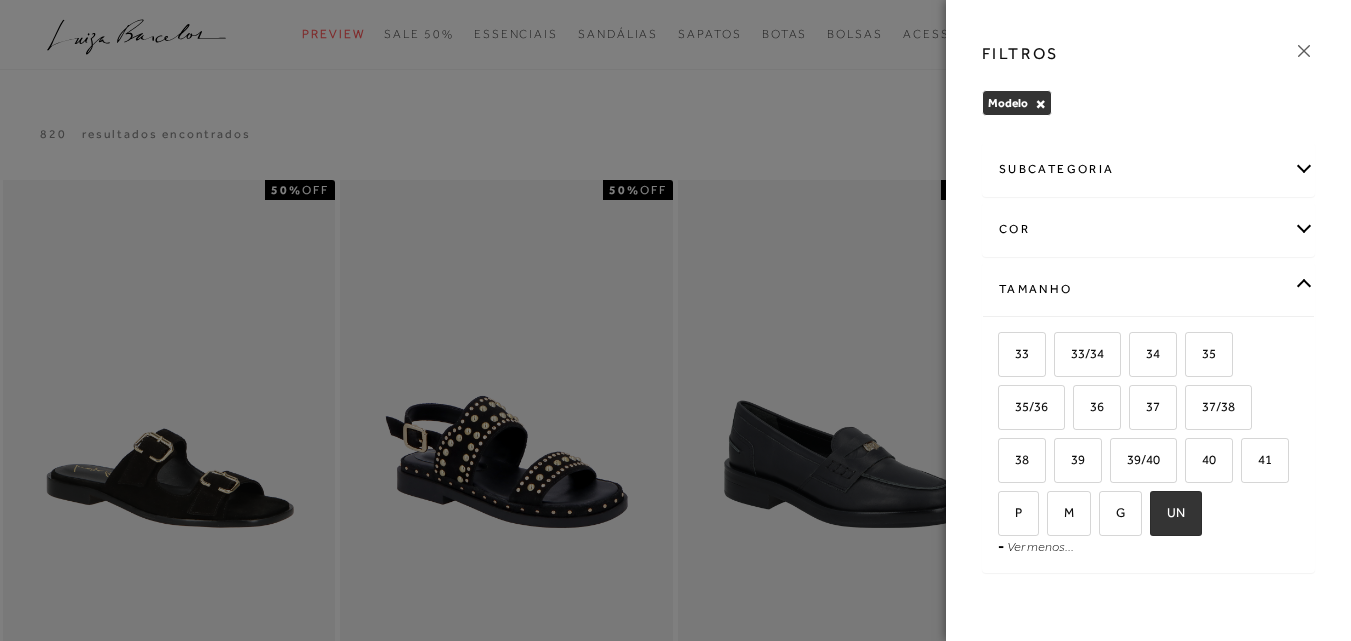 checkbox on "true" 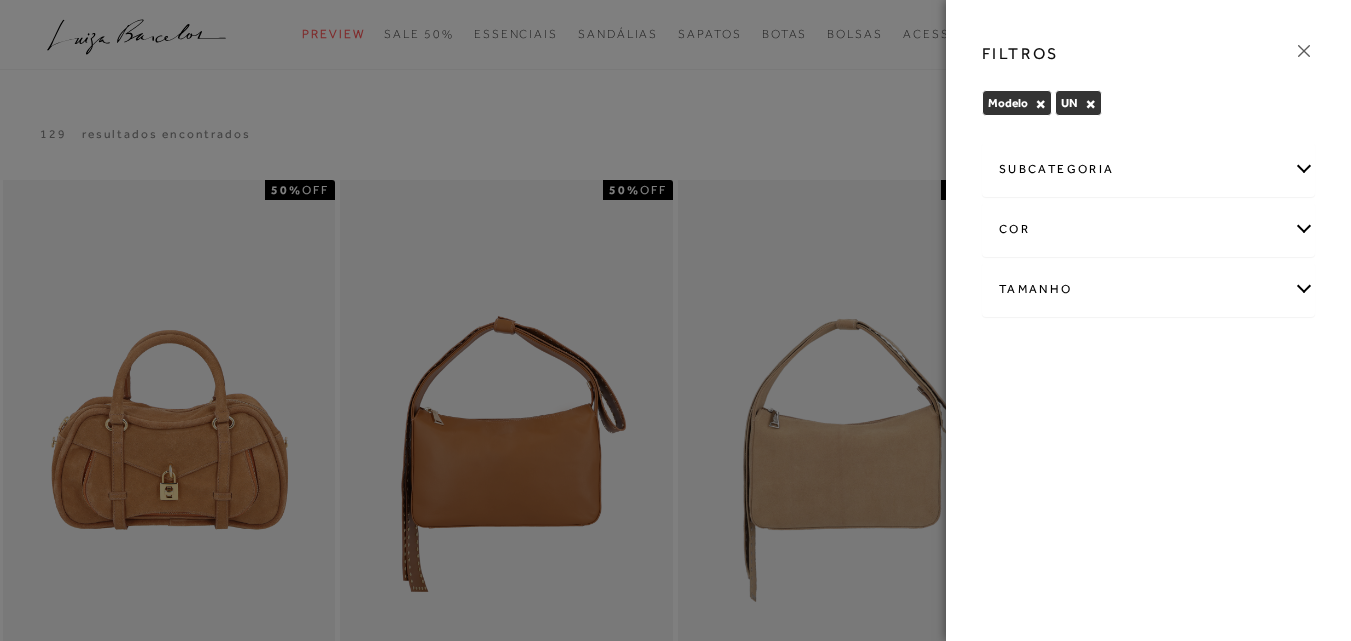 click 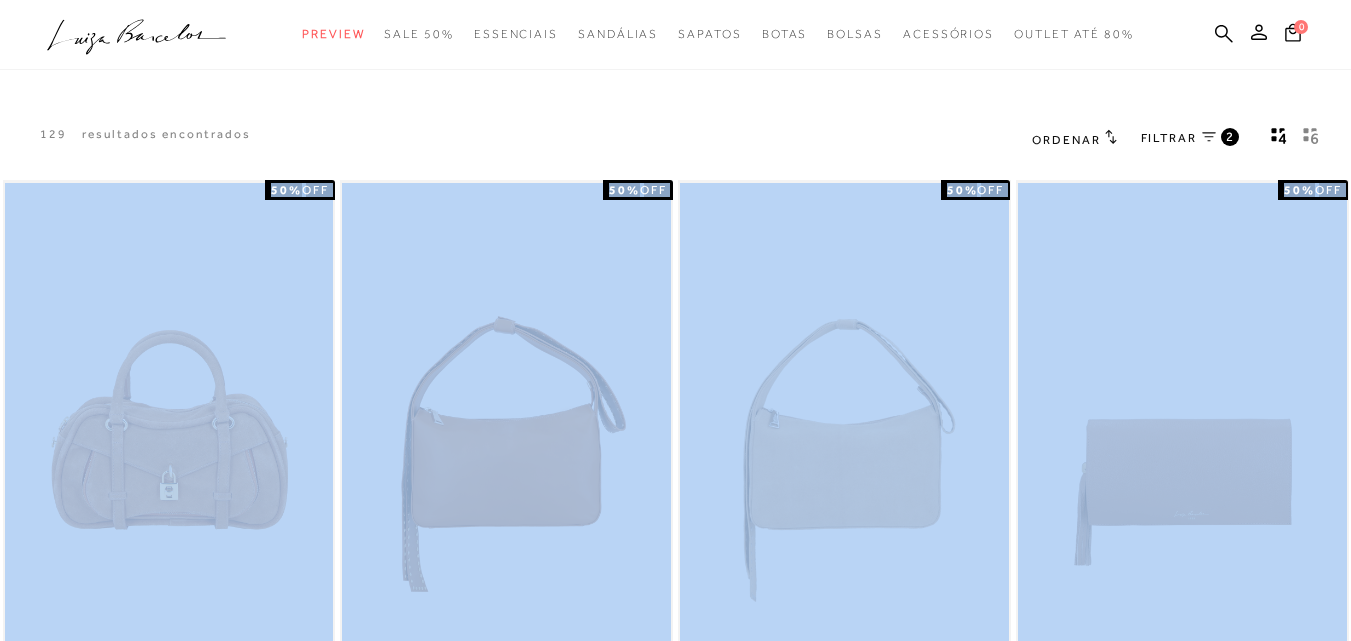 drag, startPoint x: 1350, startPoint y: 116, endPoint x: 1358, endPoint y: 124, distance: 11.313708 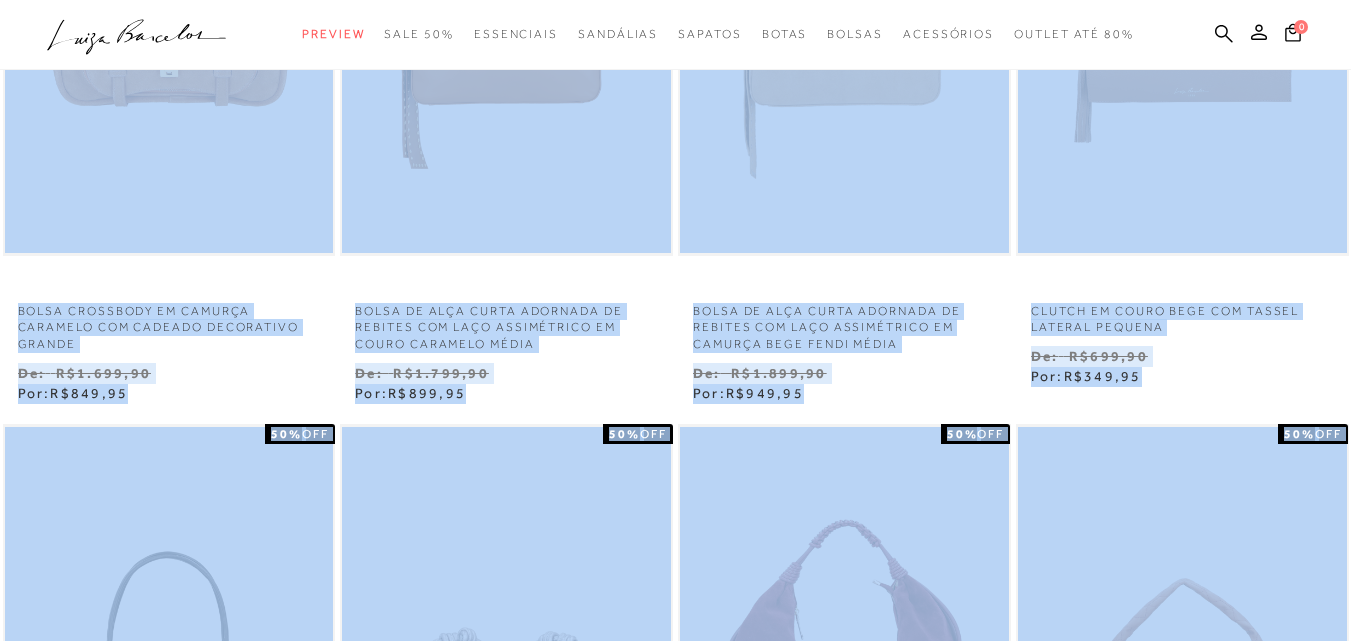 scroll, scrollTop: 444, scrollLeft: 0, axis: vertical 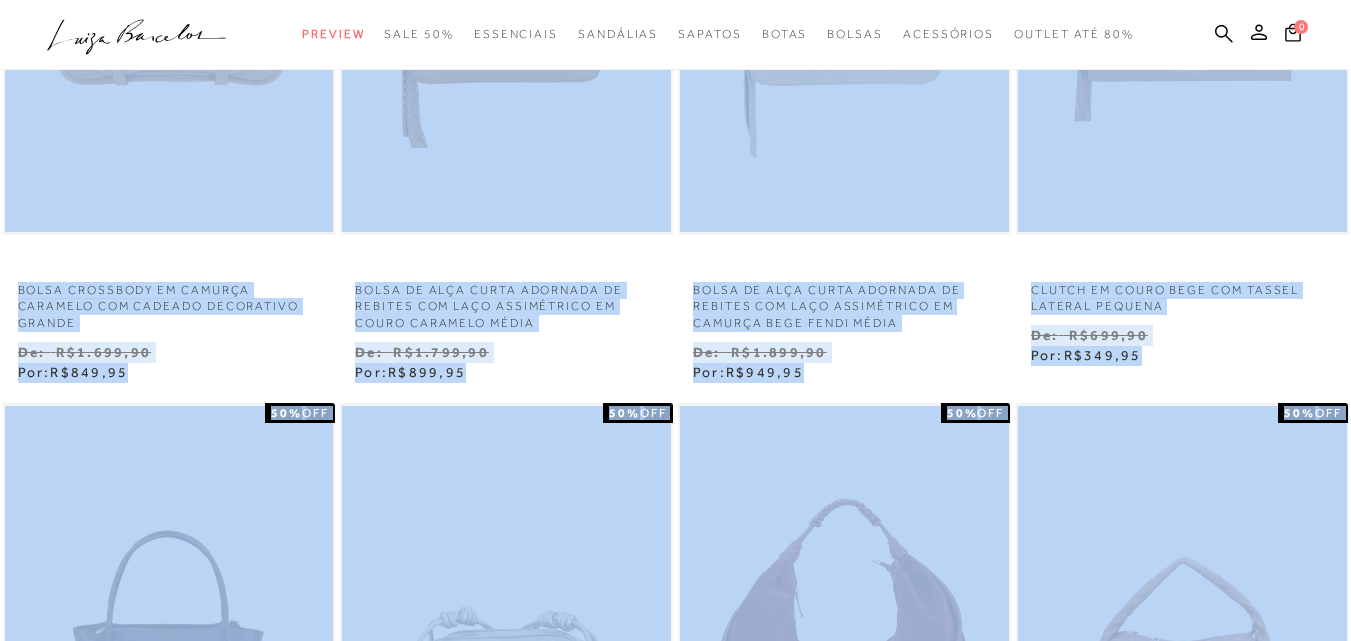 click on "De:
[PRICE]" at bounding box center [1182, 335] 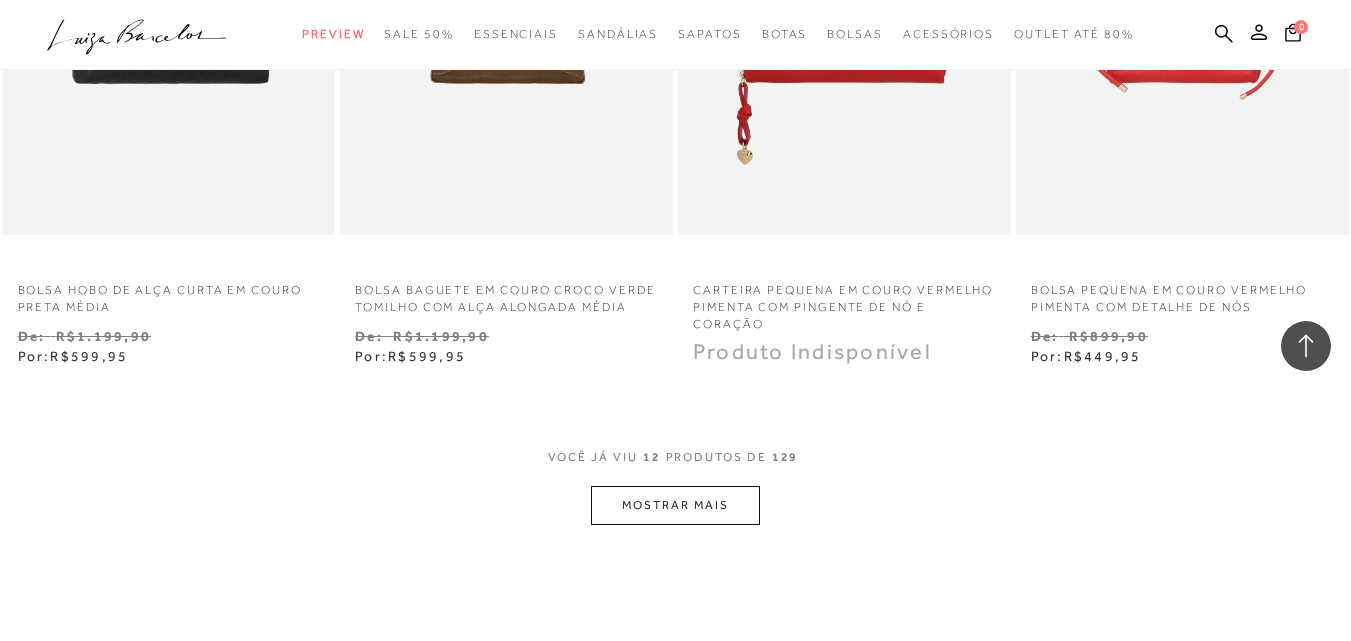 scroll, scrollTop: 1777, scrollLeft: 0, axis: vertical 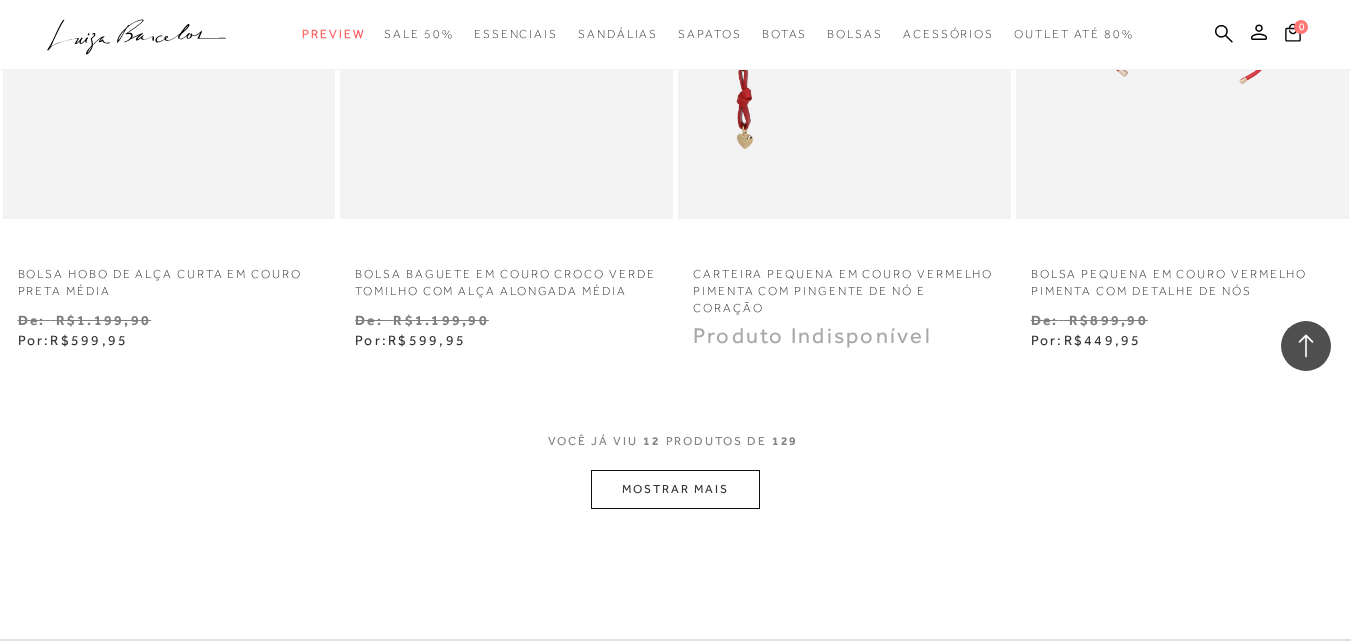 click on "MOSTRAR MAIS" at bounding box center (675, 489) 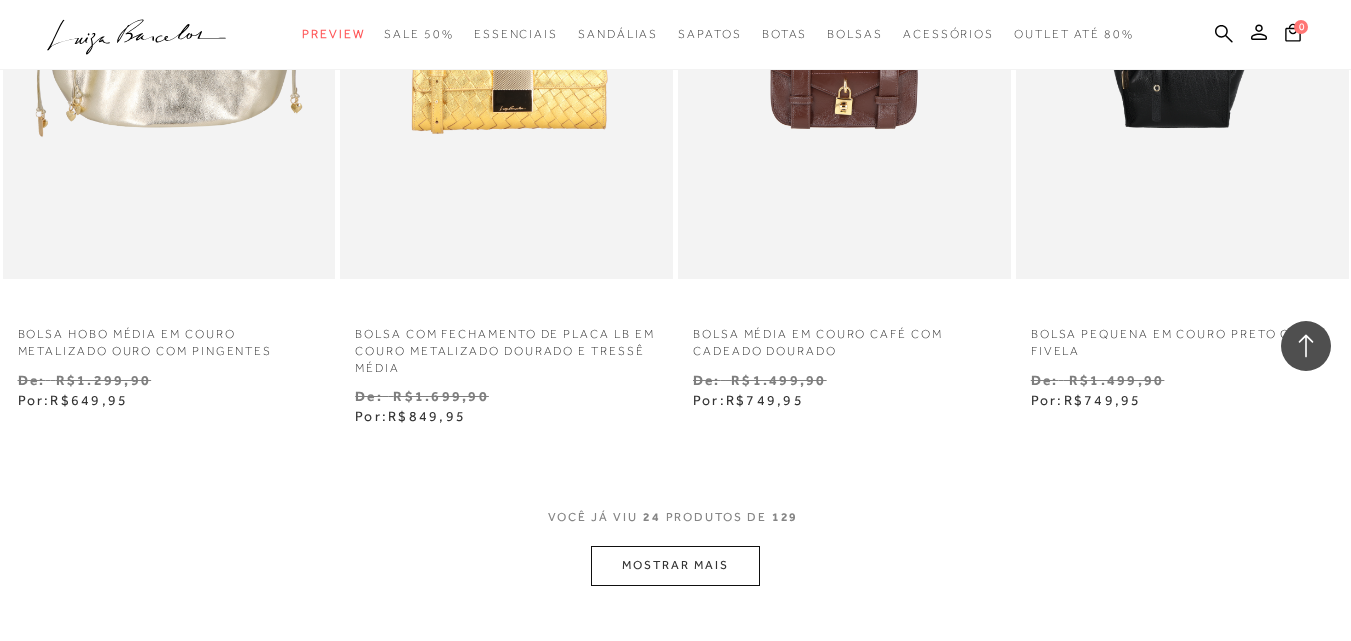 scroll, scrollTop: 3677, scrollLeft: 0, axis: vertical 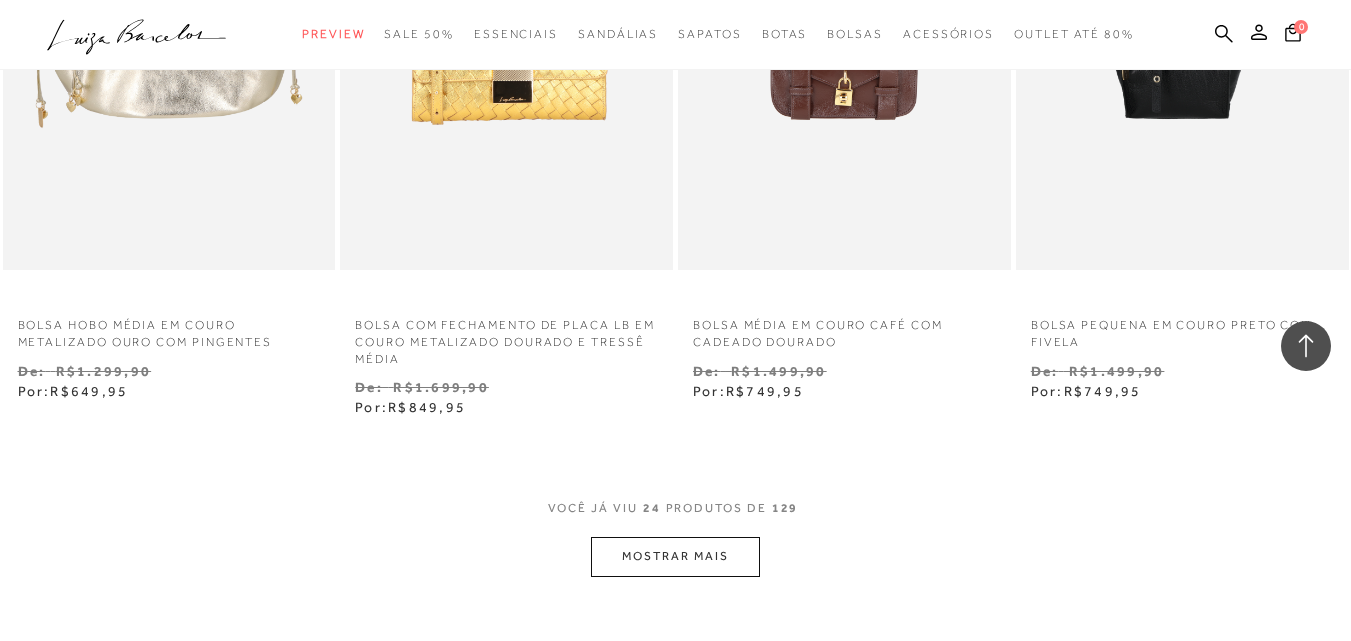 click on "Resultados da pesquisa
Modelo
Resultados: 13 - 24 (de 129)
Opções de exibição
129
resultados encontrados
2" at bounding box center [675, -1510] 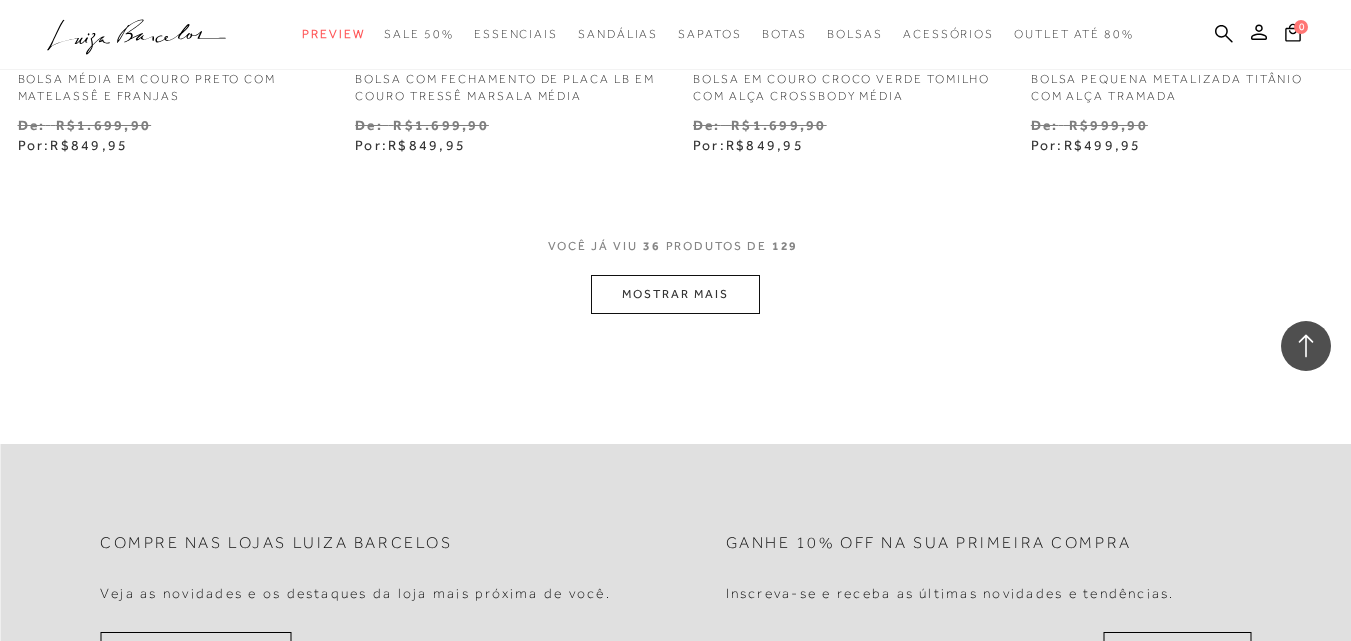 scroll, scrollTop: 5948, scrollLeft: 0, axis: vertical 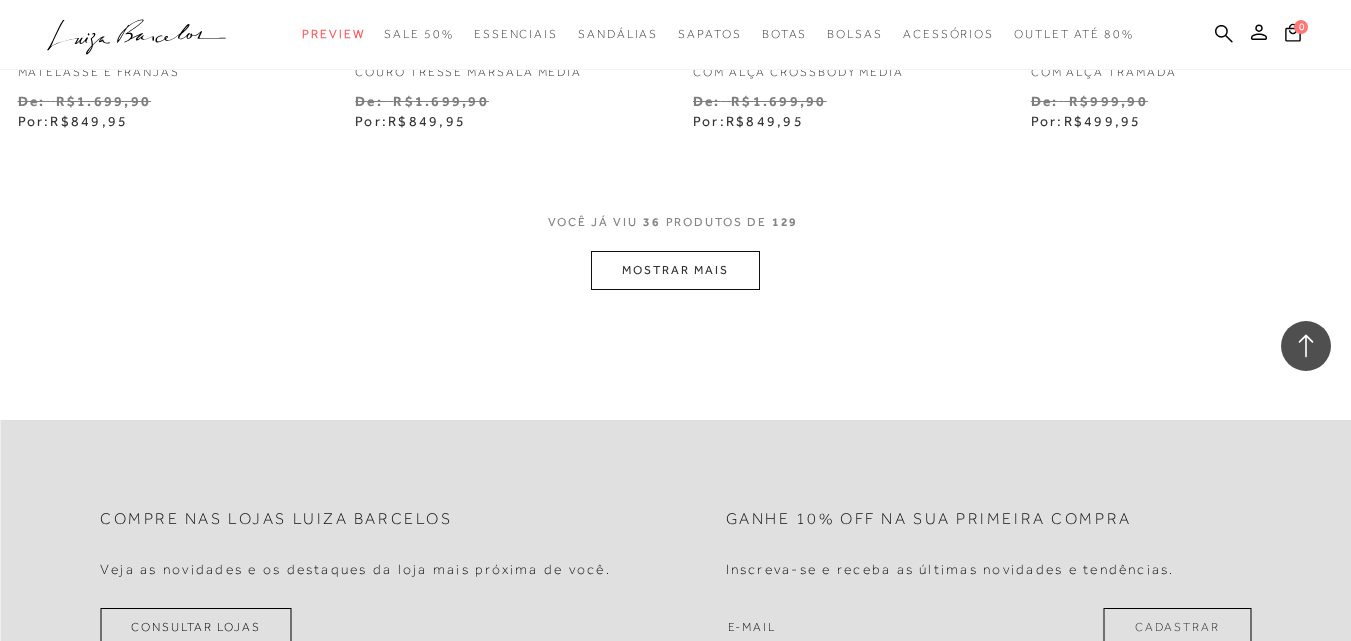 click on "MOSTRAR MAIS" at bounding box center (675, 270) 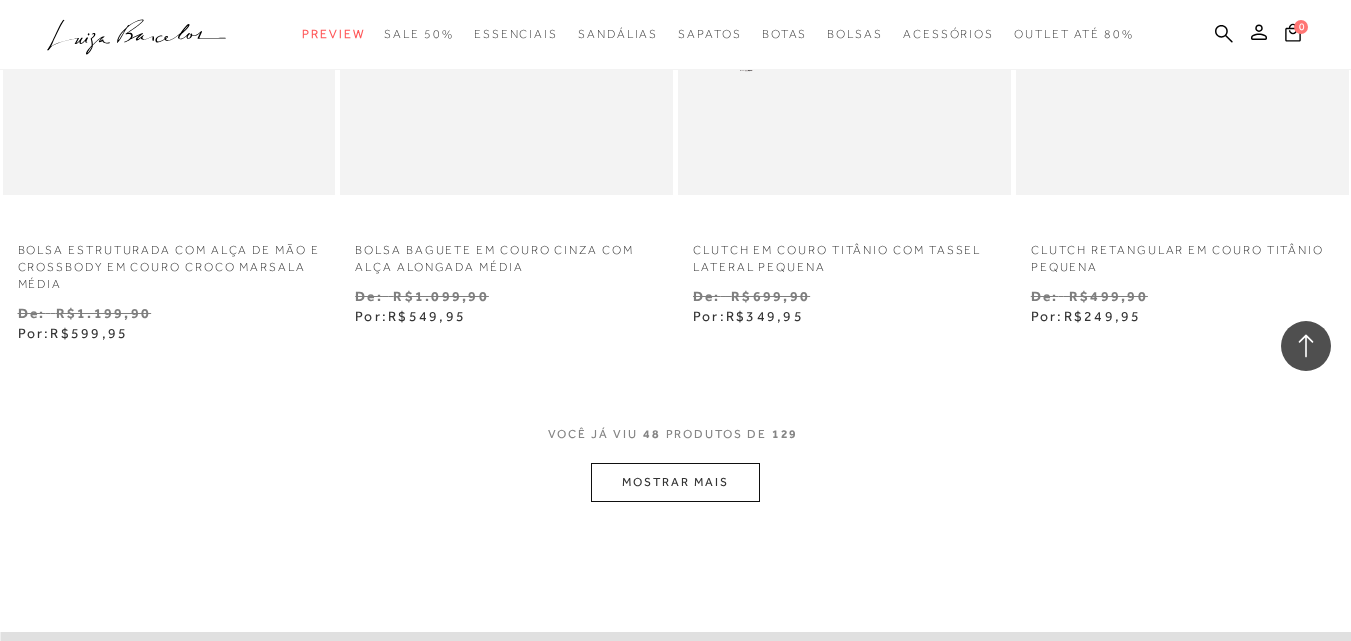 scroll, scrollTop: 7750, scrollLeft: 0, axis: vertical 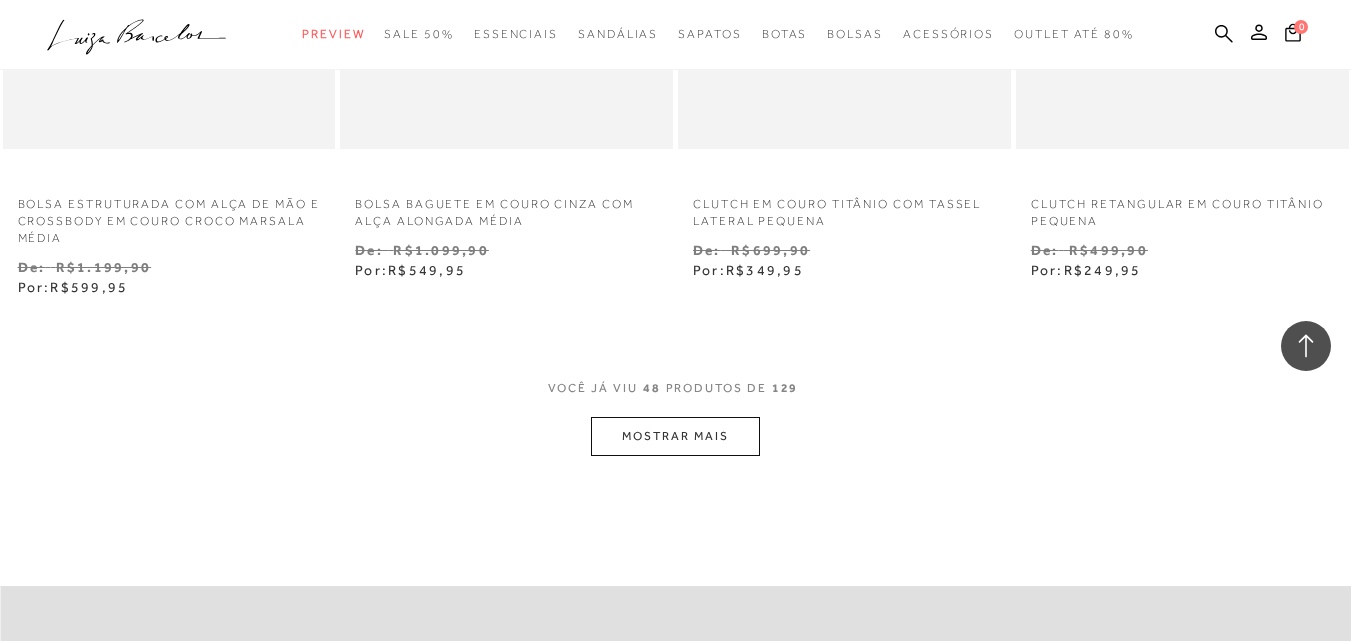 click on "MOSTRAR MAIS" at bounding box center [675, 436] 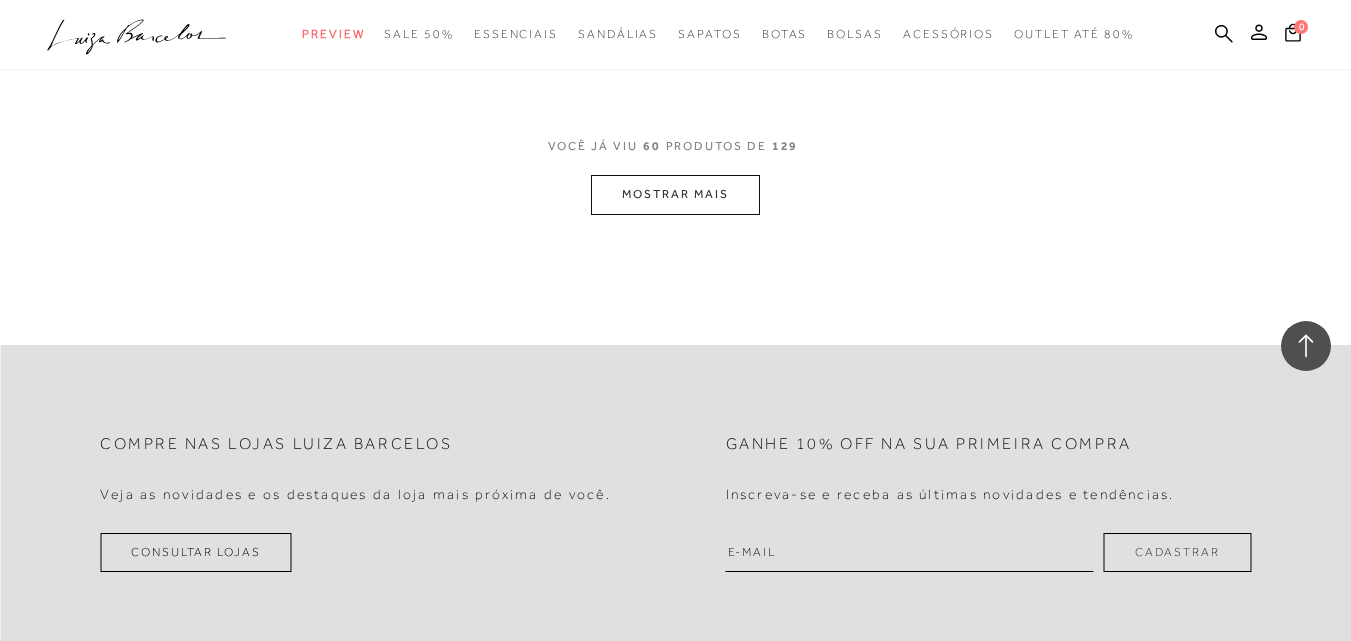 scroll, scrollTop: 9977, scrollLeft: 0, axis: vertical 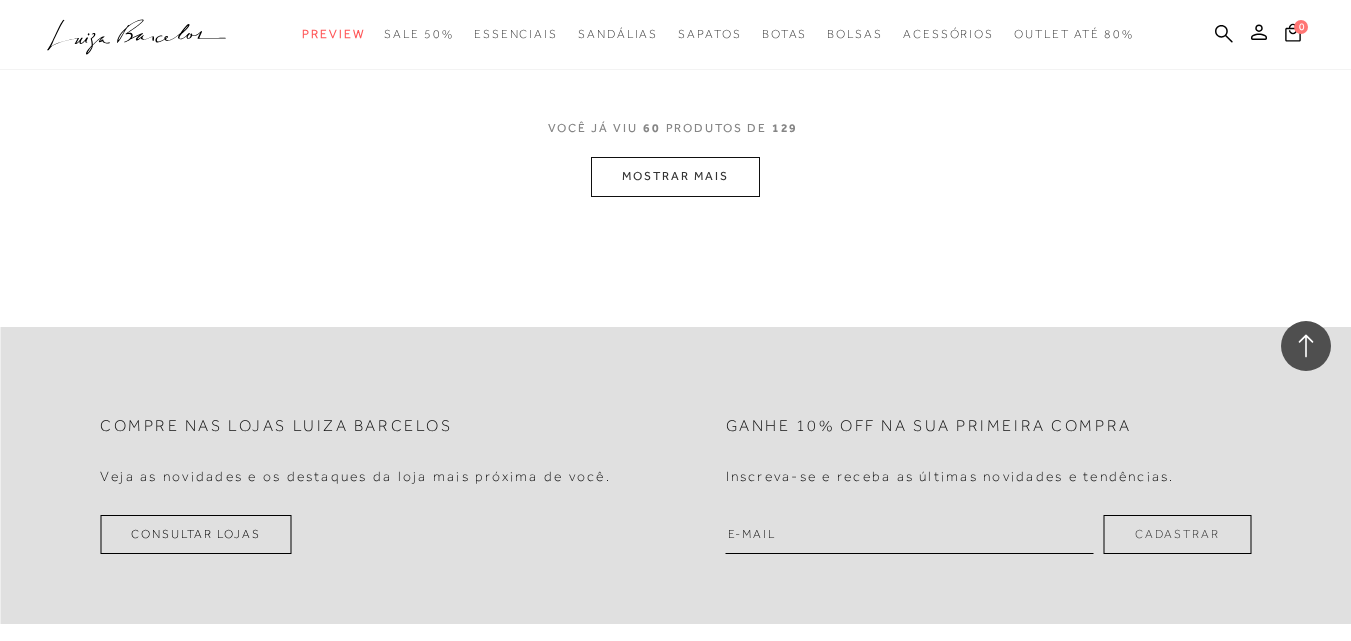 click on "MOSTRAR MAIS" at bounding box center (675, 176) 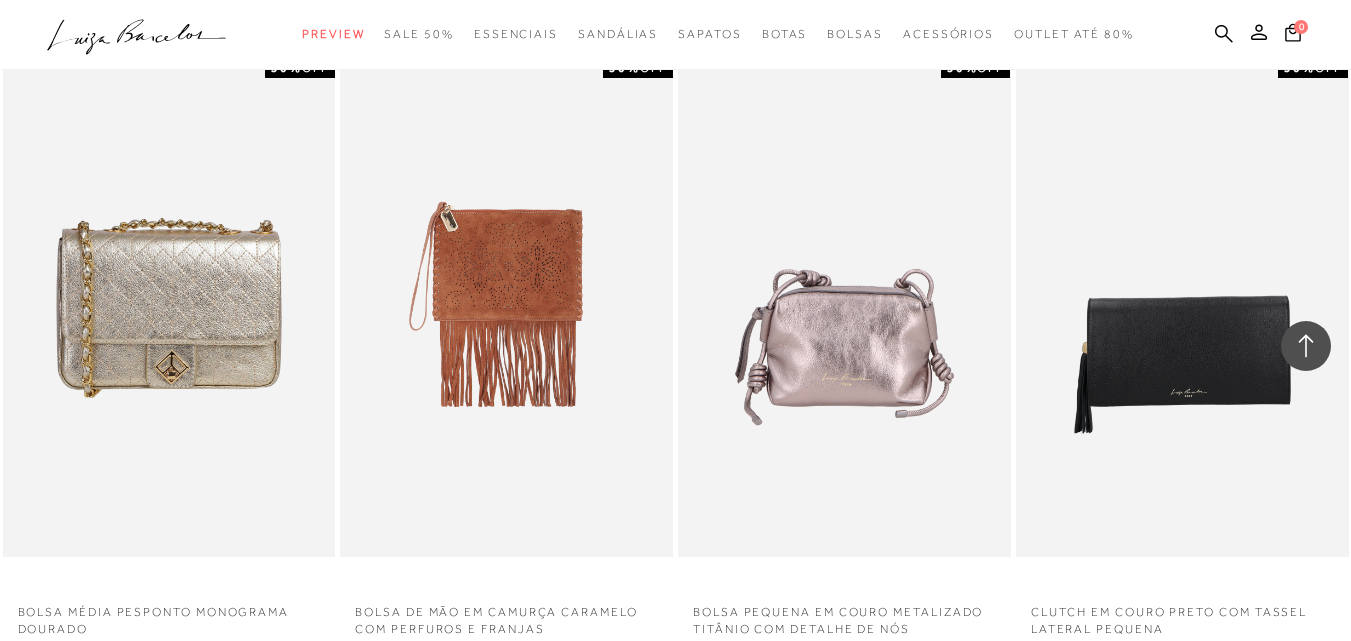 scroll, scrollTop: 10235, scrollLeft: 0, axis: vertical 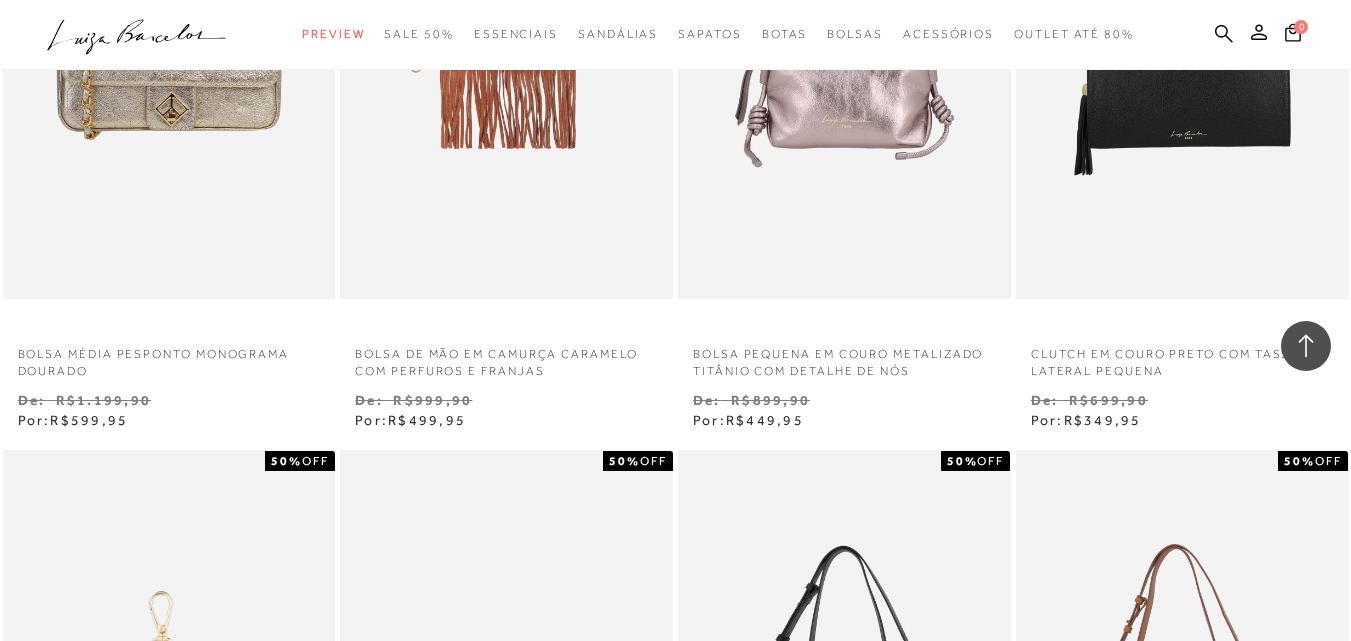 click at bounding box center (844, 49) 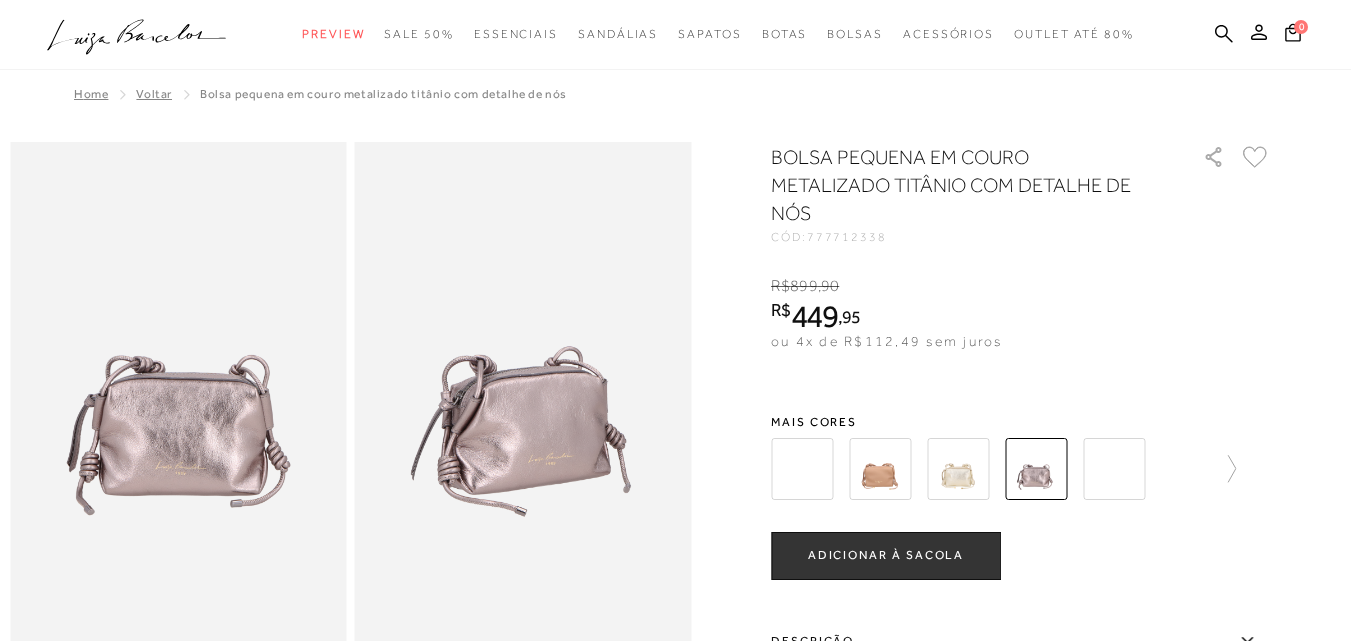 scroll, scrollTop: 0, scrollLeft: 0, axis: both 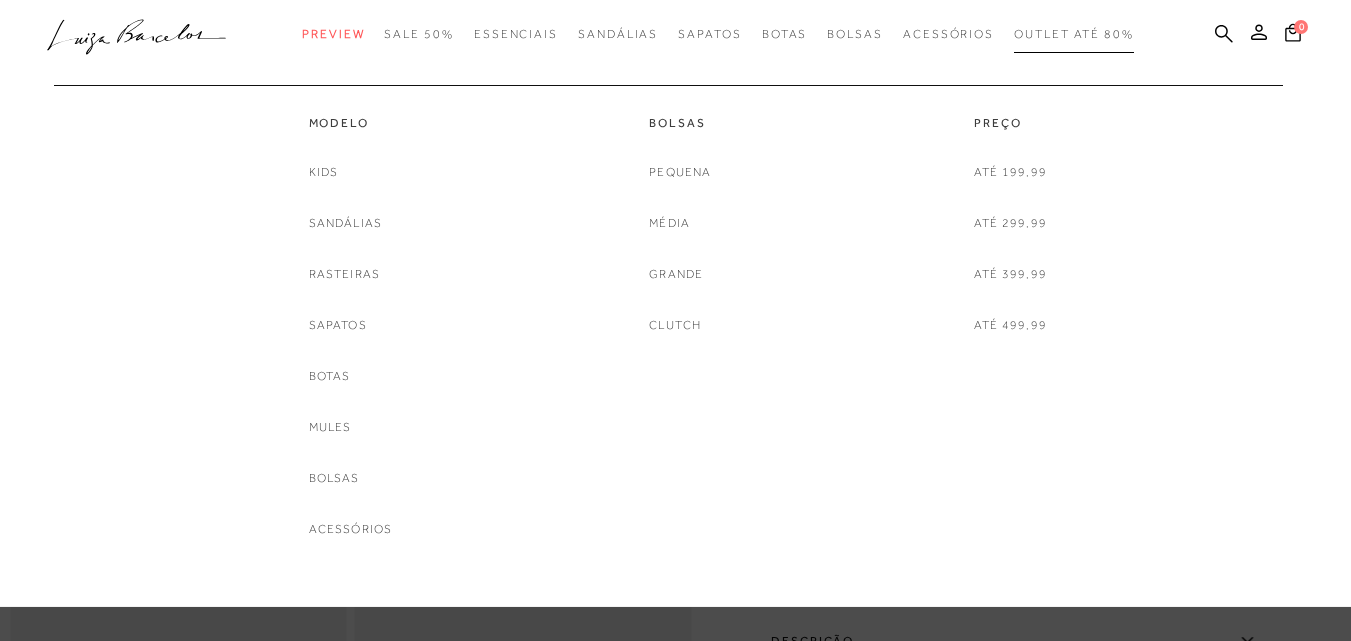 click on "Outlet até 80%" at bounding box center [1074, 34] 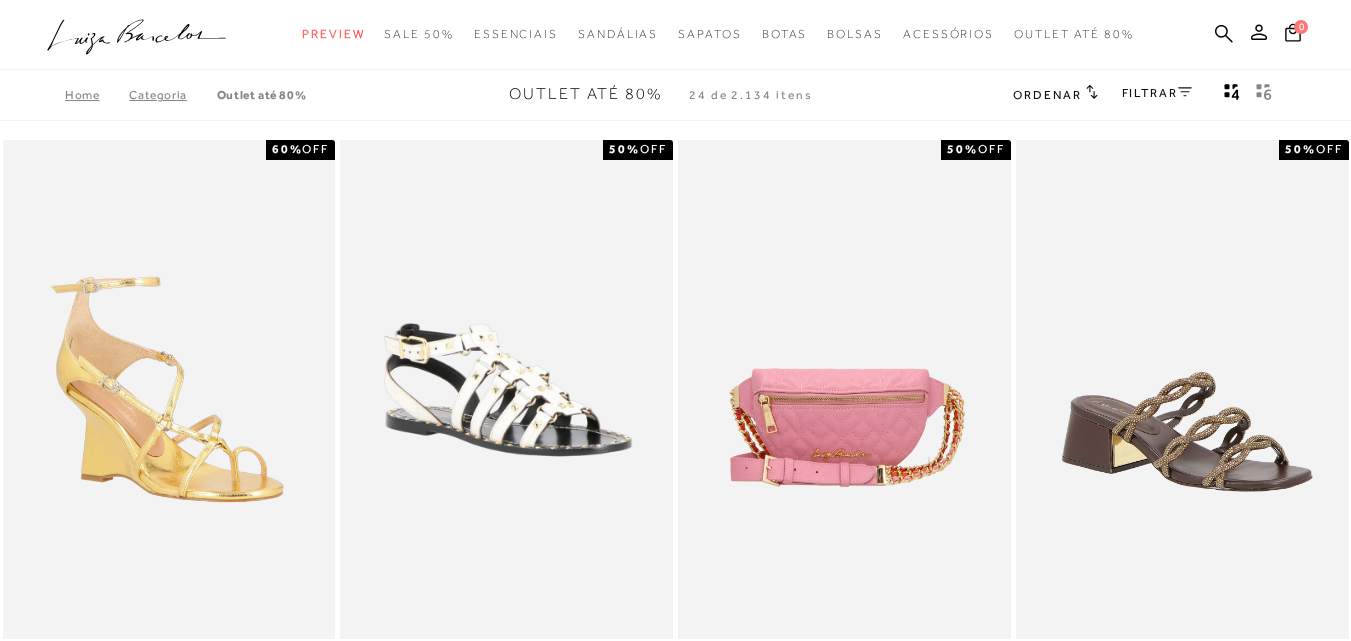 scroll, scrollTop: 0, scrollLeft: 0, axis: both 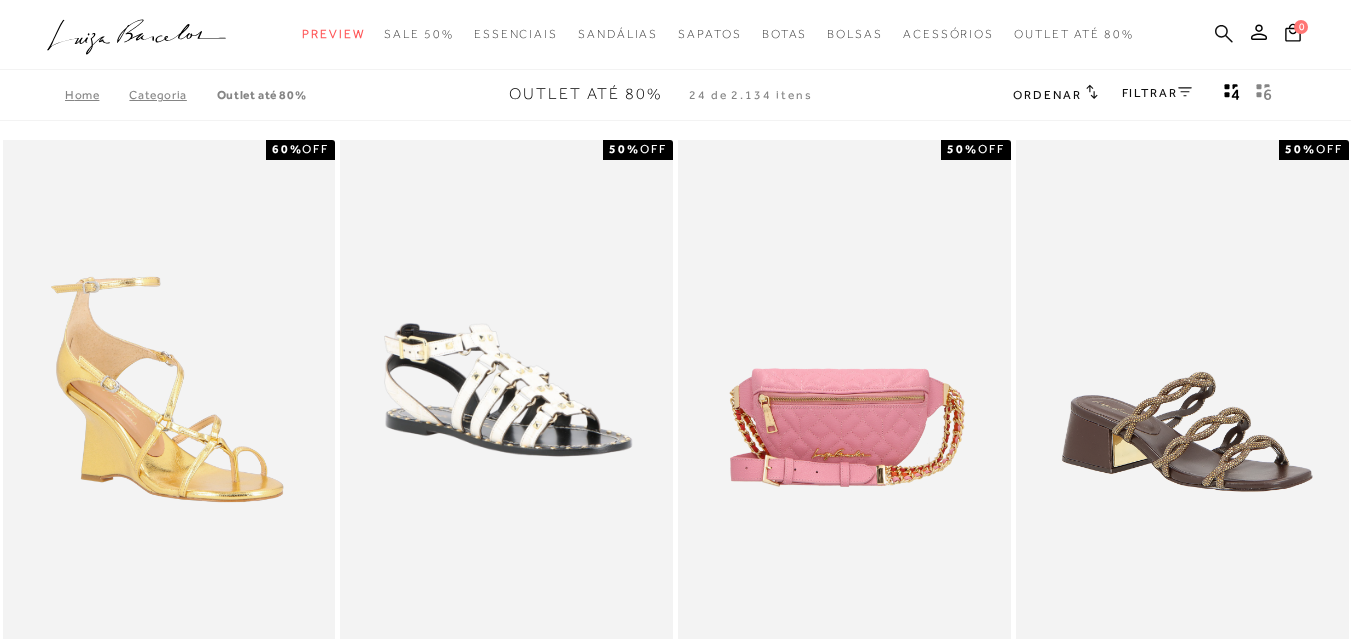 click 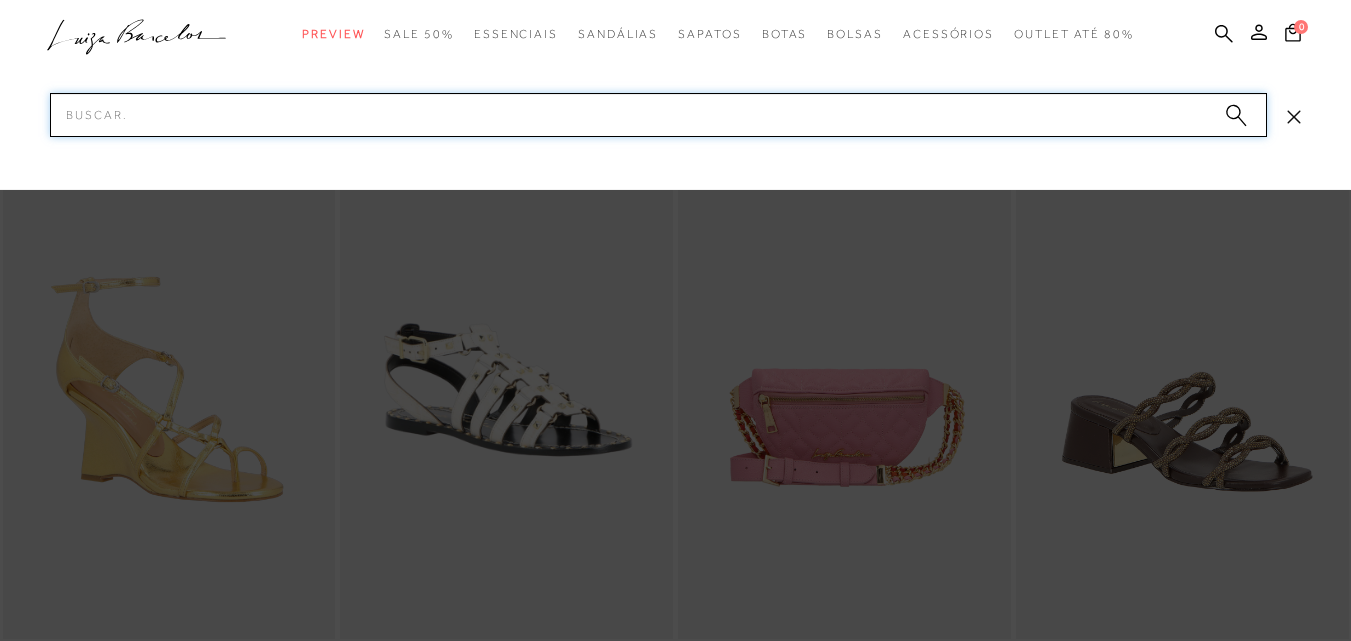 click on "Pesquisar" at bounding box center [658, 115] 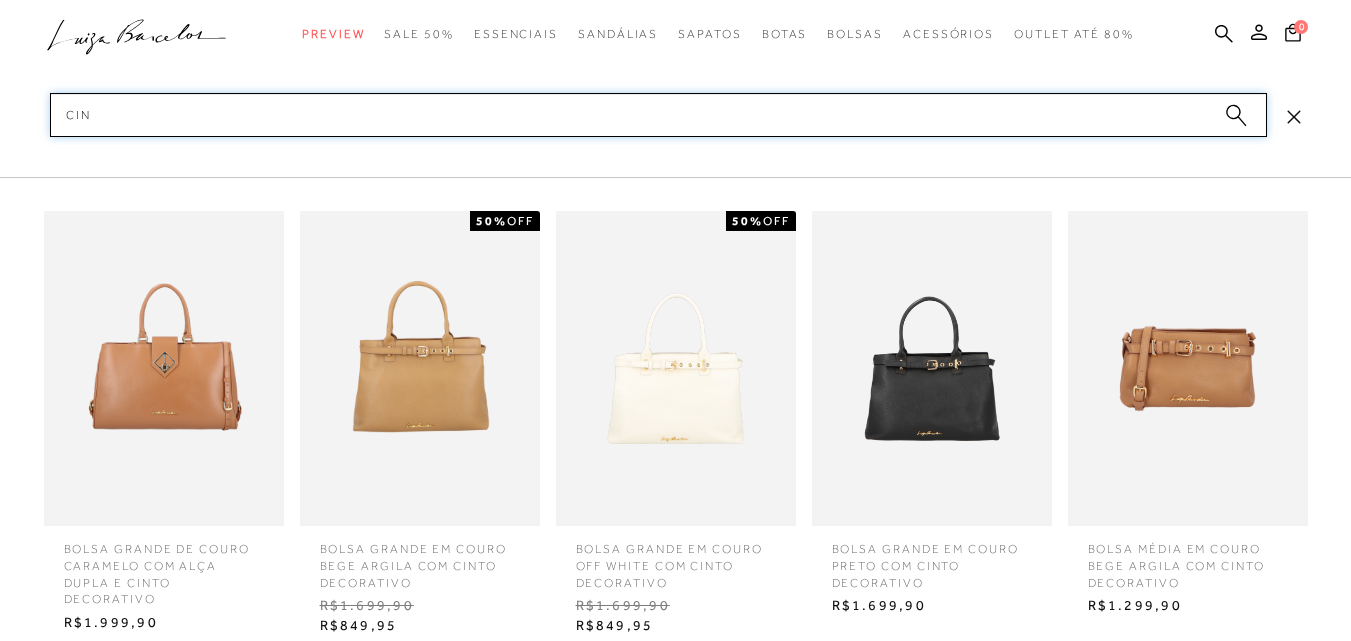 type on "cino" 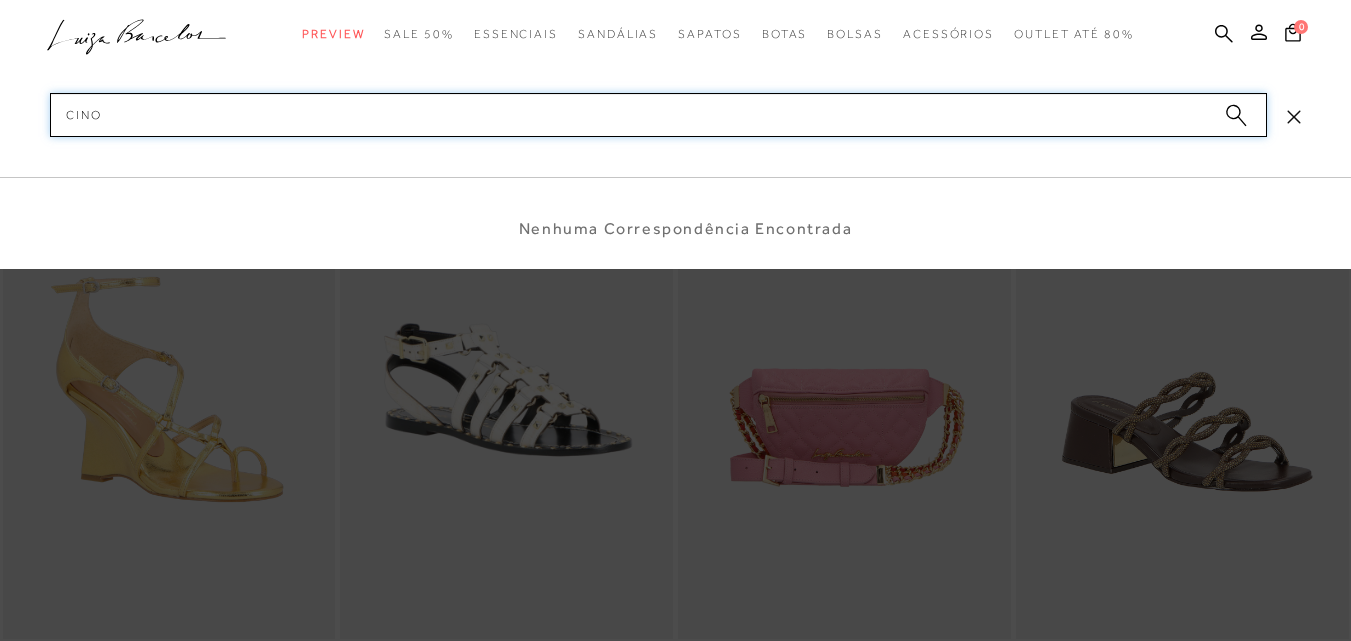 type 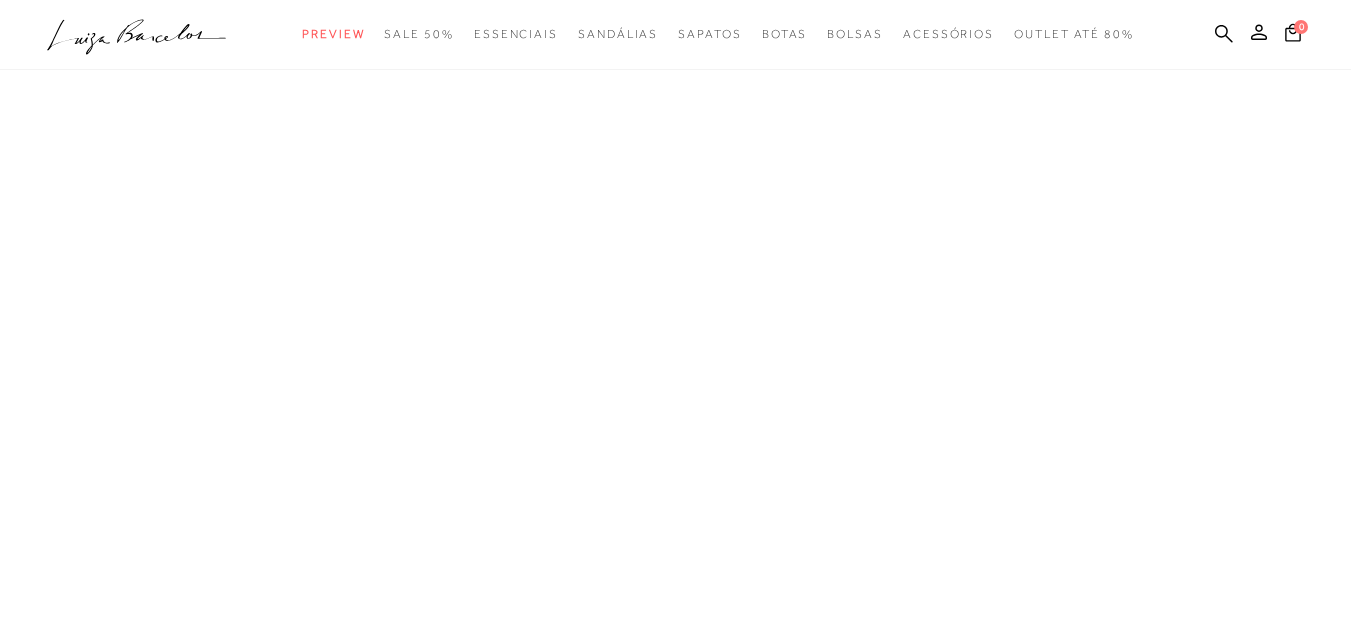 scroll, scrollTop: 0, scrollLeft: 0, axis: both 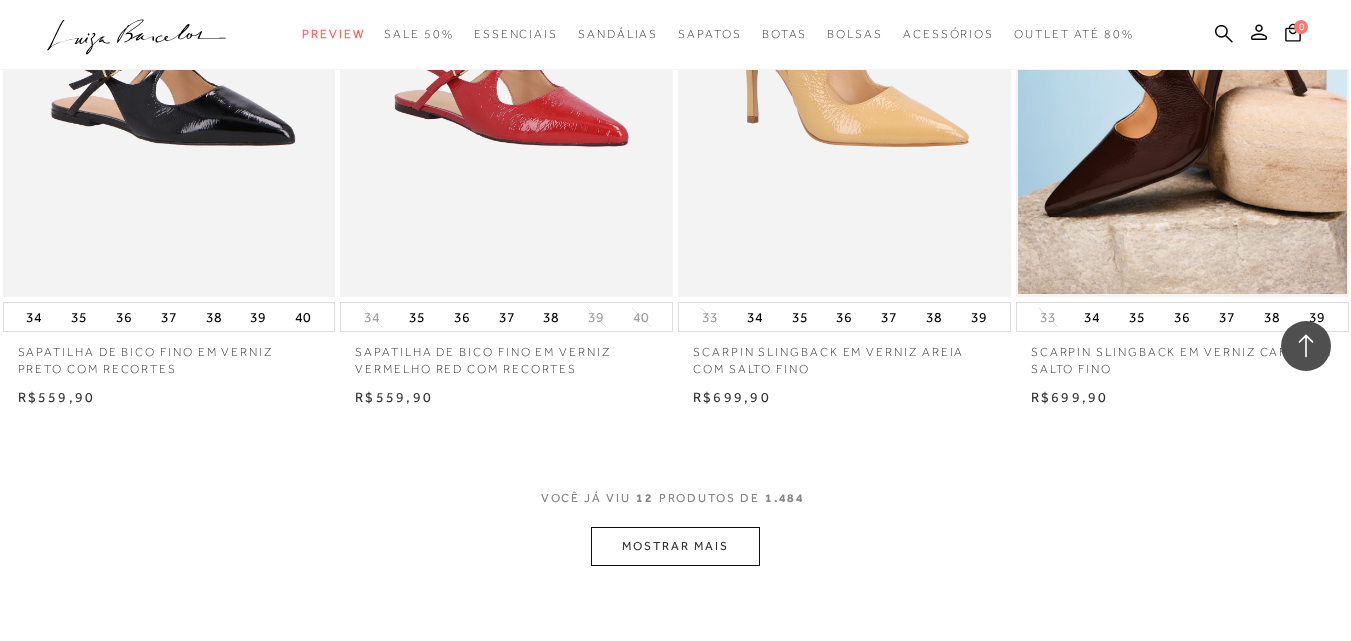 click on "MOSTRAR MAIS" at bounding box center [675, 546] 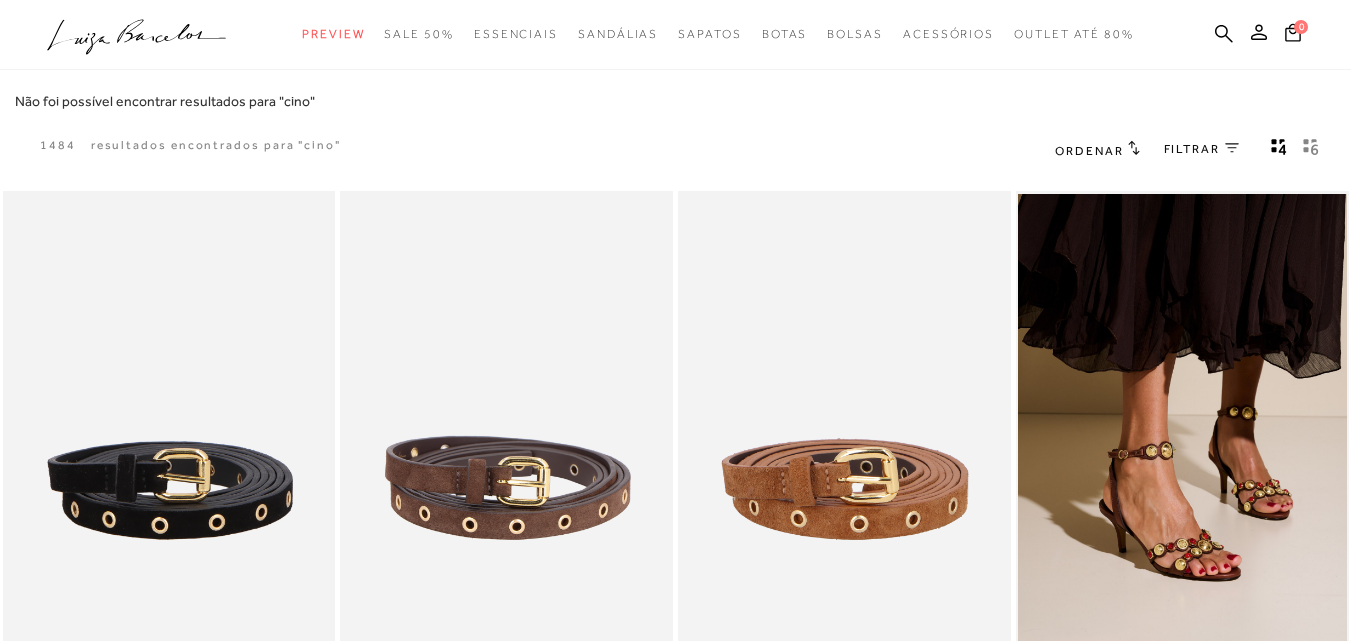 scroll, scrollTop: 0, scrollLeft: 0, axis: both 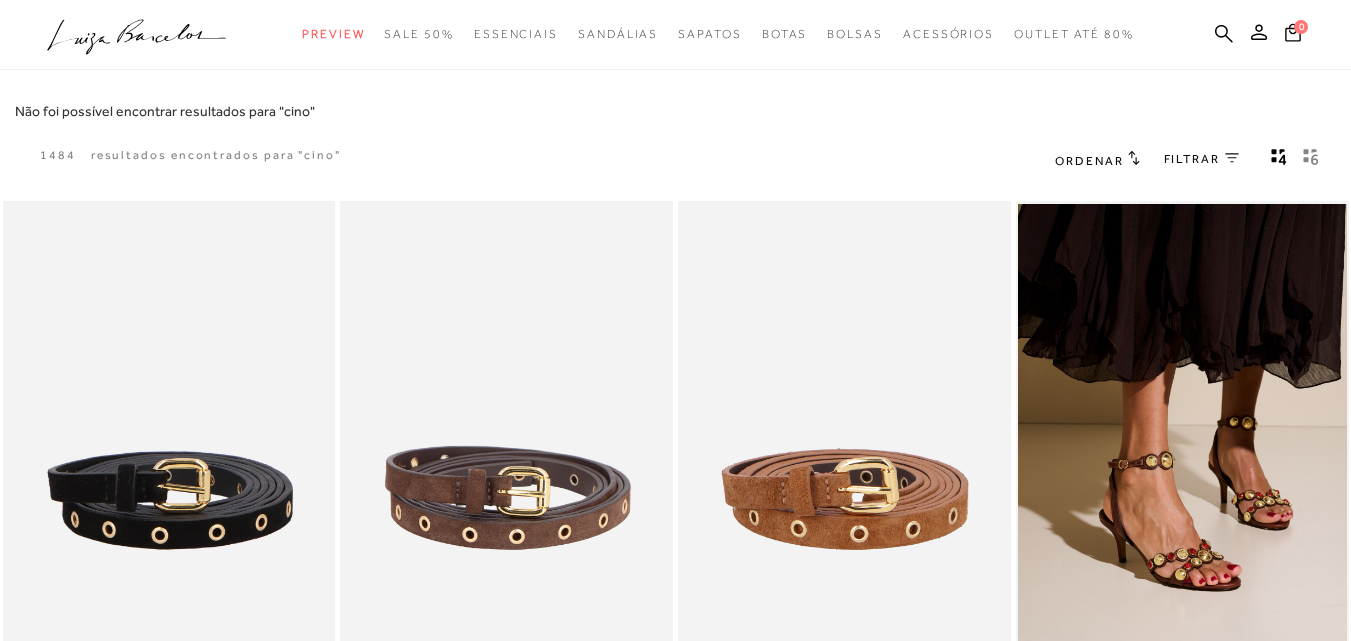click on "FILTRAR" at bounding box center (1192, 159) 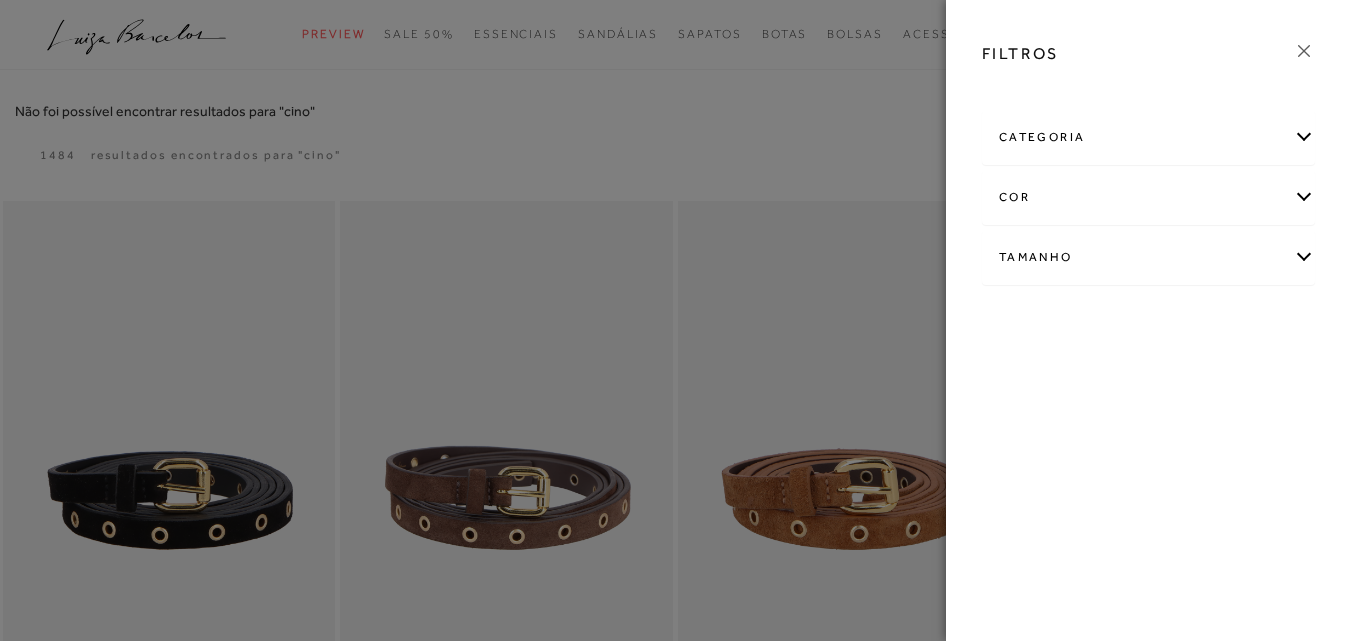 click on "Tamanho" at bounding box center (1148, 257) 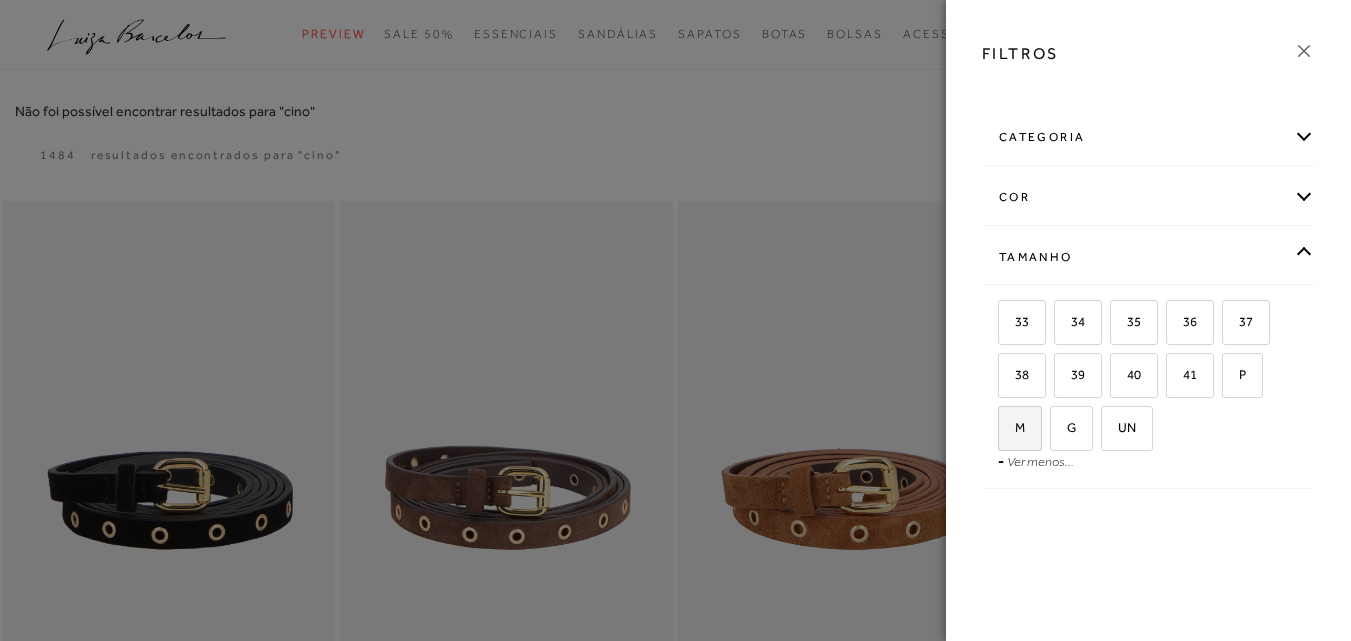 click on "M" at bounding box center [1020, 428] 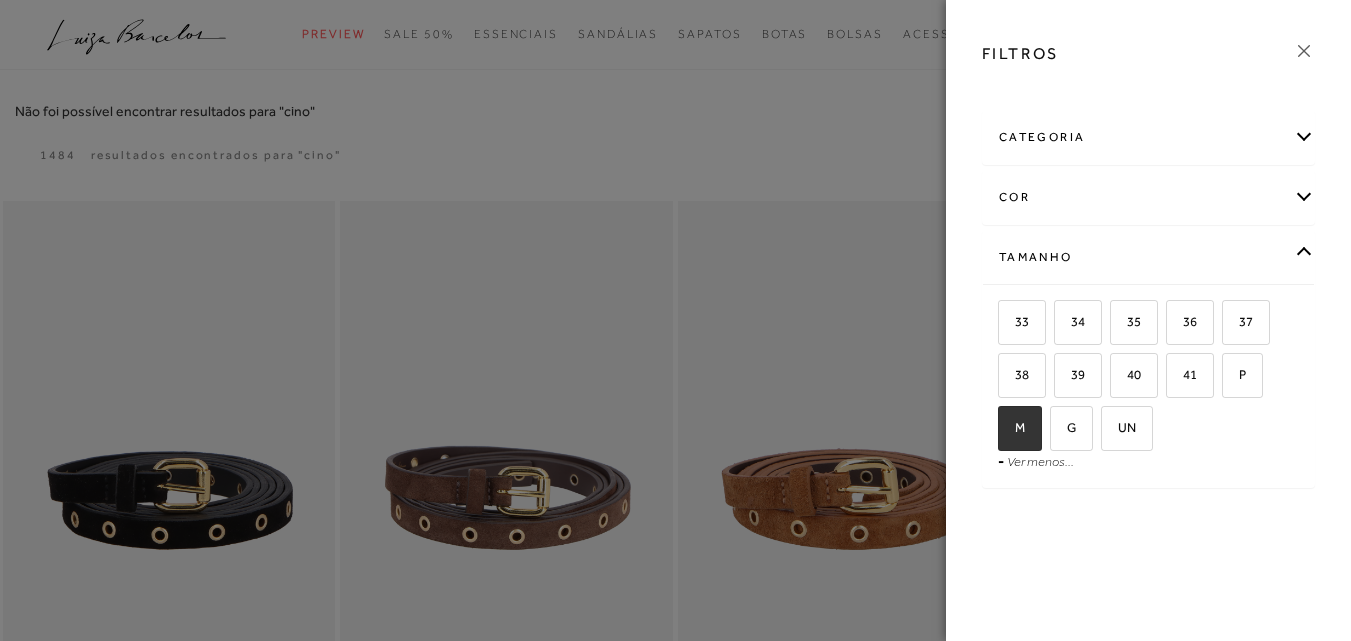 checkbox on "true" 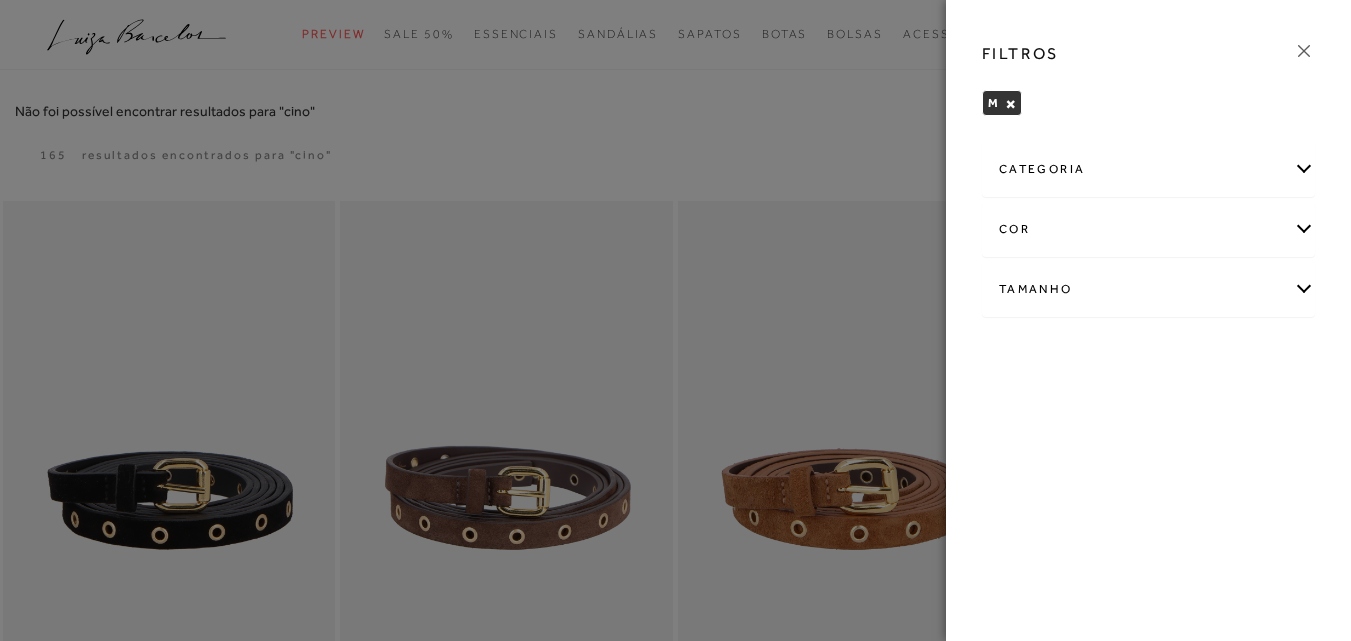 click 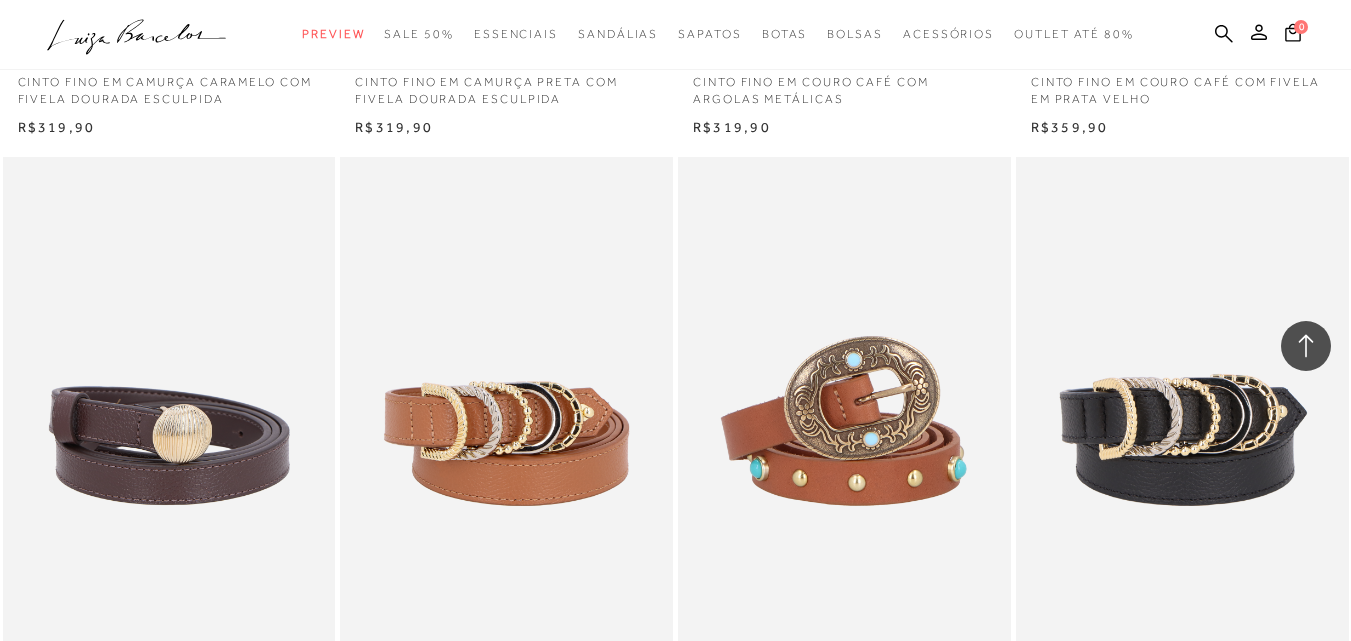 scroll, scrollTop: 1307, scrollLeft: 0, axis: vertical 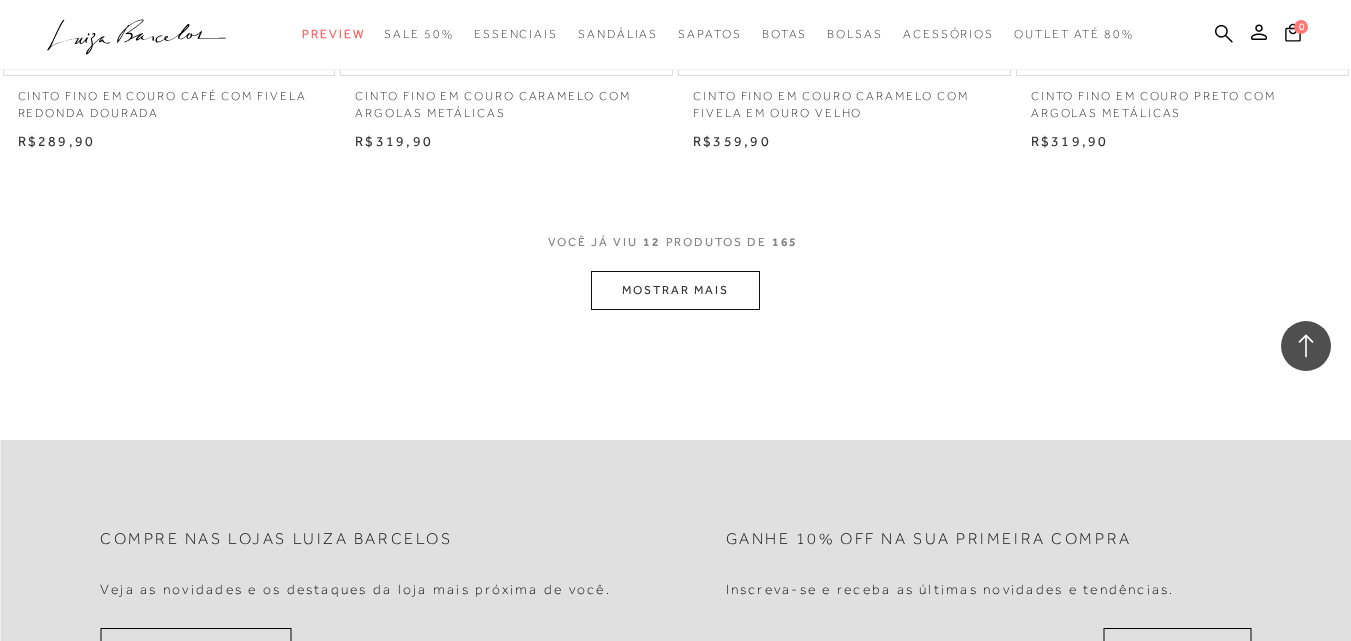 click on "MOSTRAR MAIS" at bounding box center [675, 290] 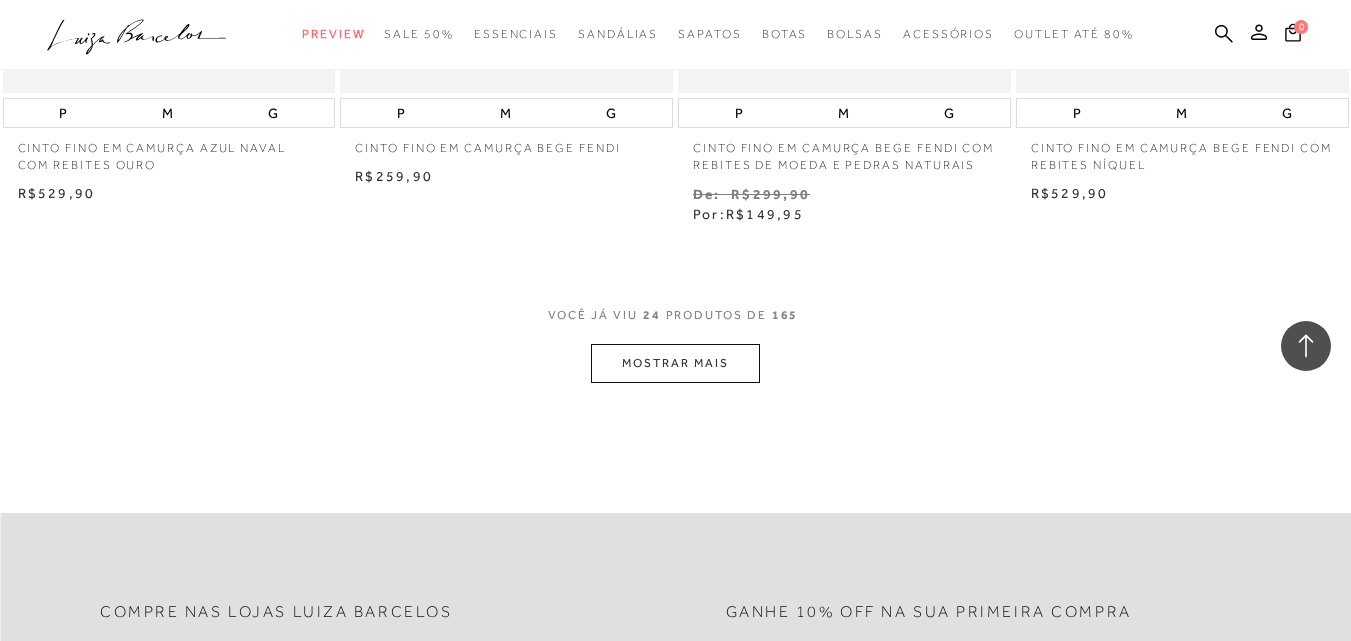scroll, scrollTop: 4064, scrollLeft: 0, axis: vertical 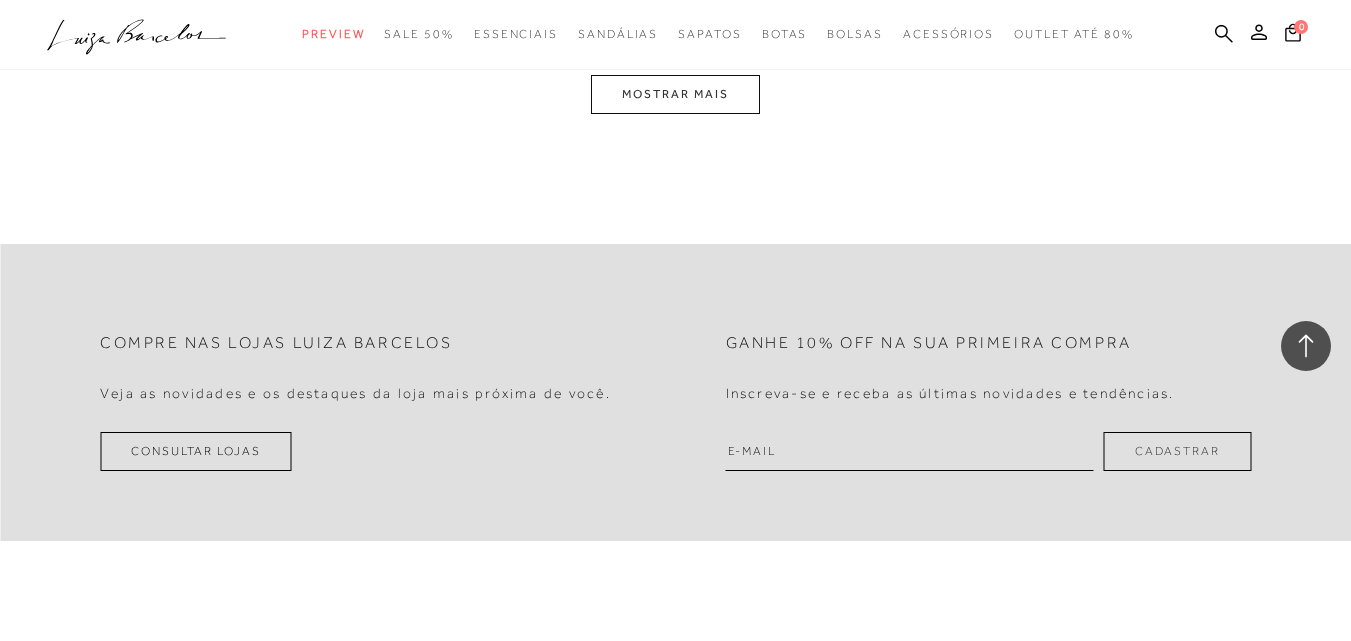 click on "MOSTRAR MAIS" at bounding box center (675, 94) 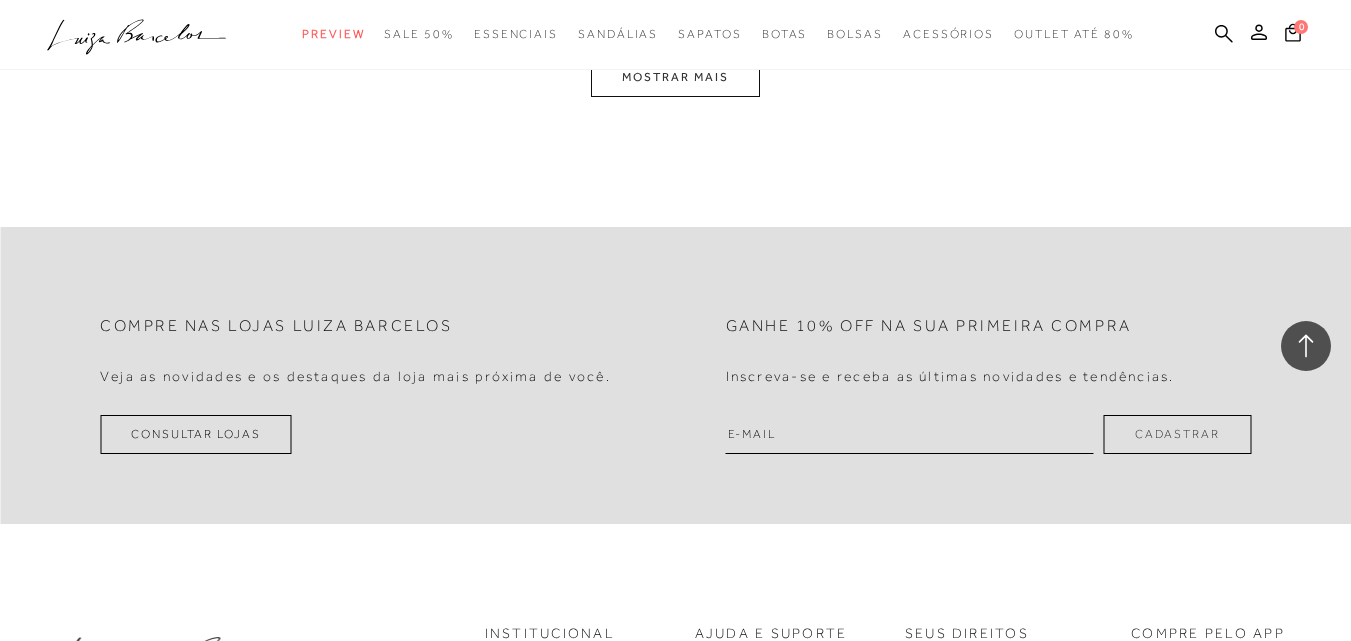 scroll, scrollTop: 7919, scrollLeft: 0, axis: vertical 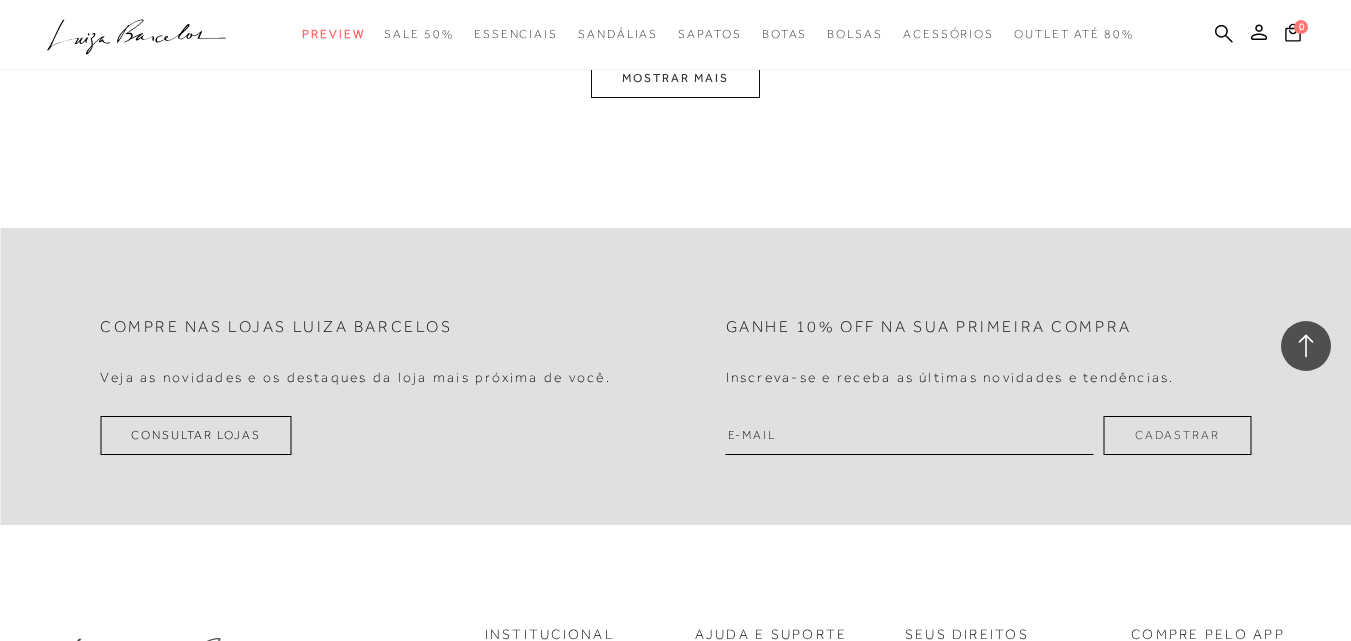 click on "MOSTRAR MAIS" at bounding box center [675, 78] 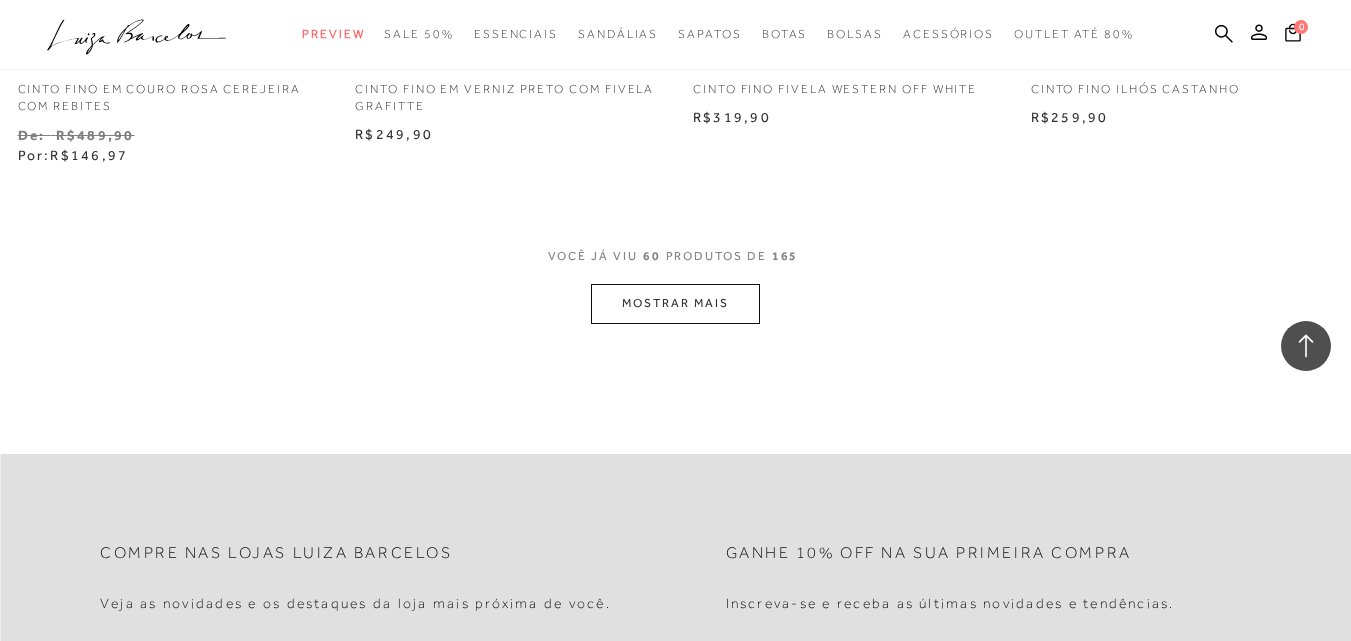 scroll, scrollTop: 9870, scrollLeft: 0, axis: vertical 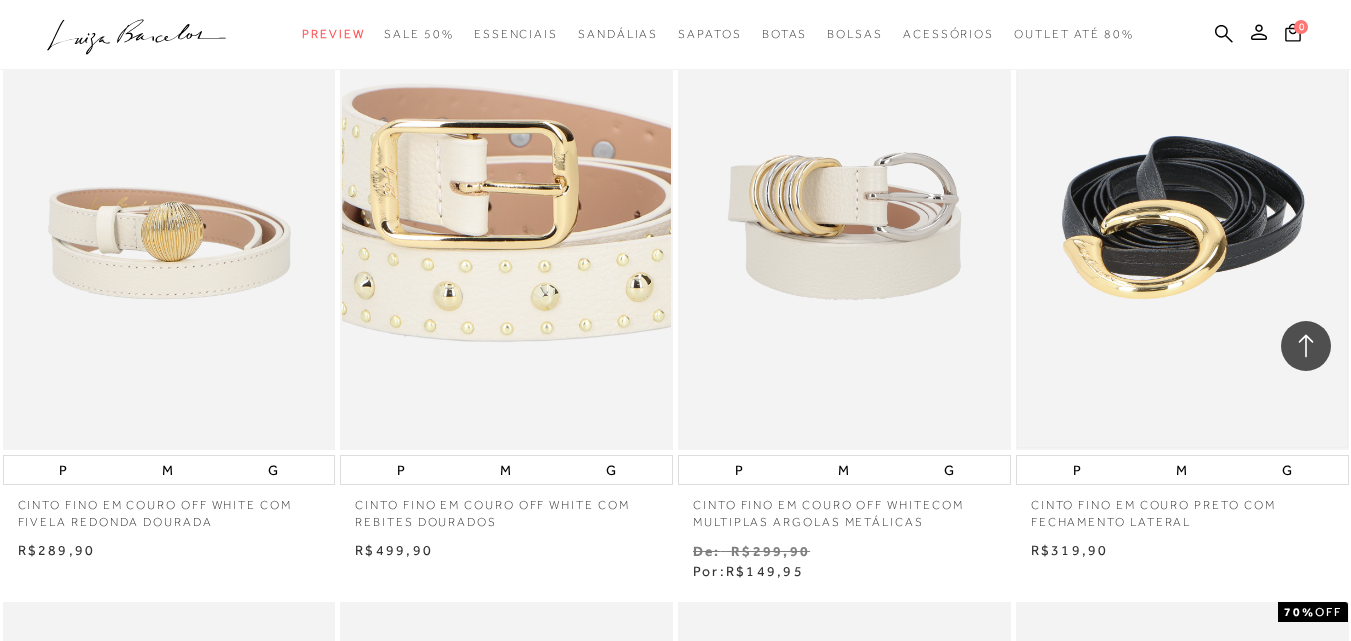 click at bounding box center (1182, 200) 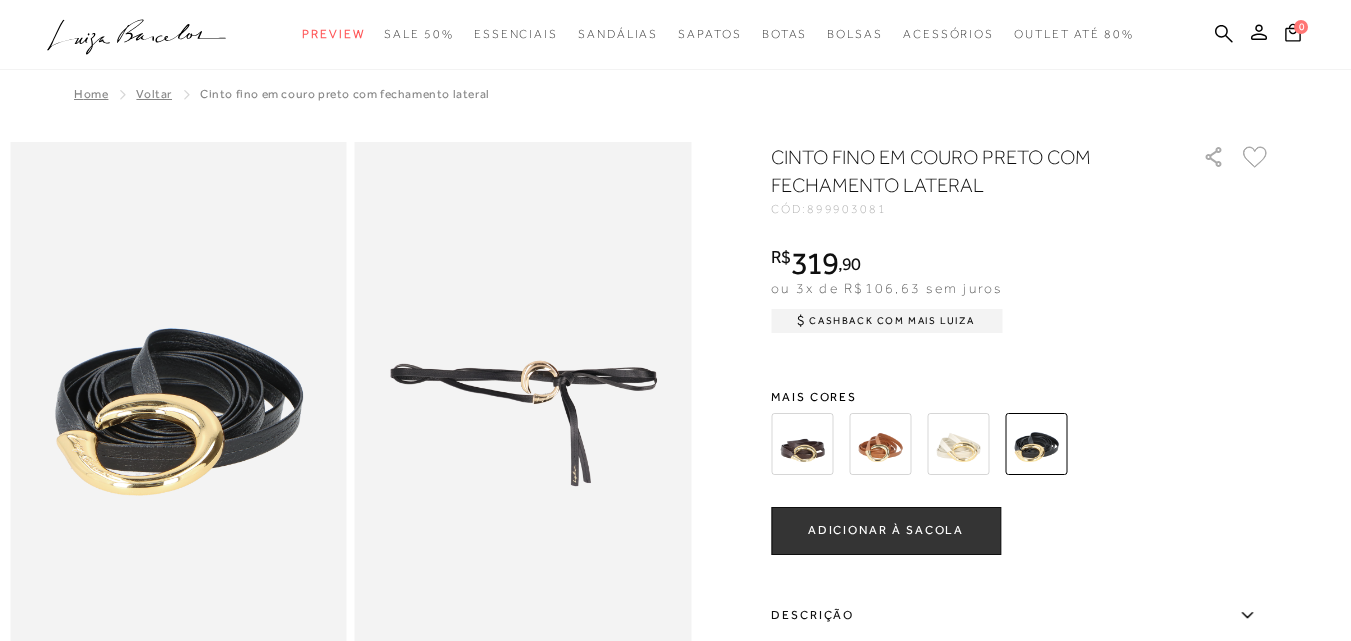 scroll, scrollTop: 0, scrollLeft: 0, axis: both 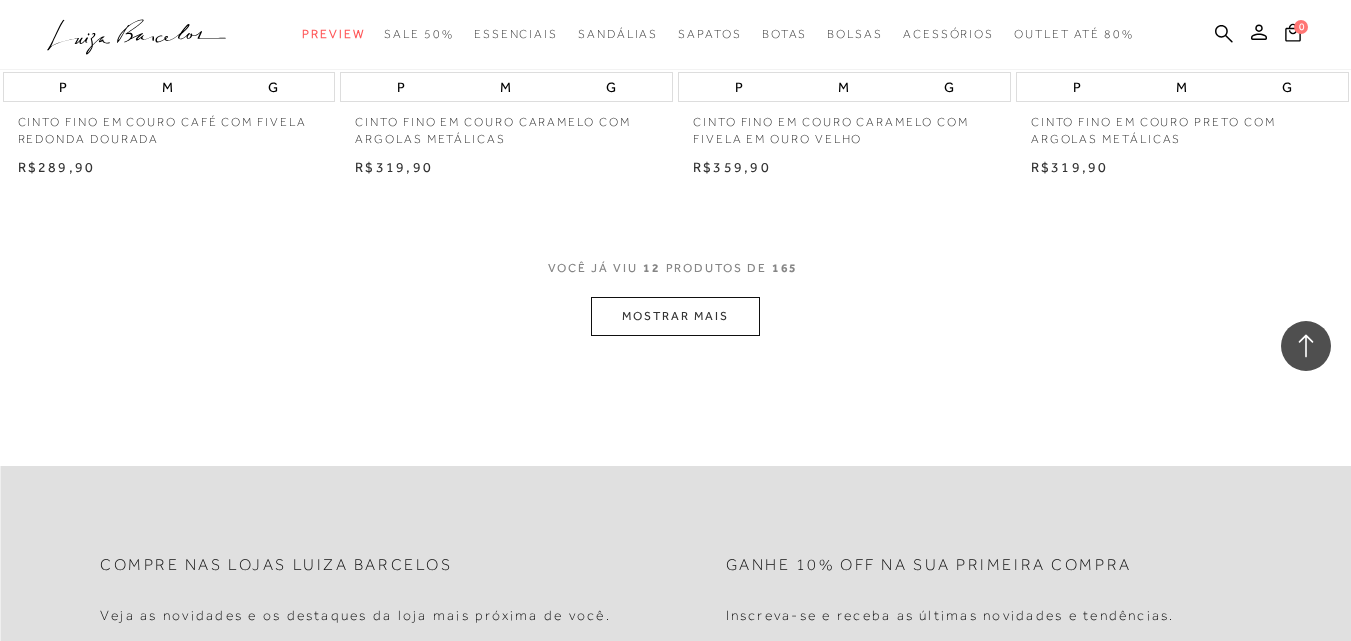 click on "MOSTRAR MAIS" at bounding box center (675, 316) 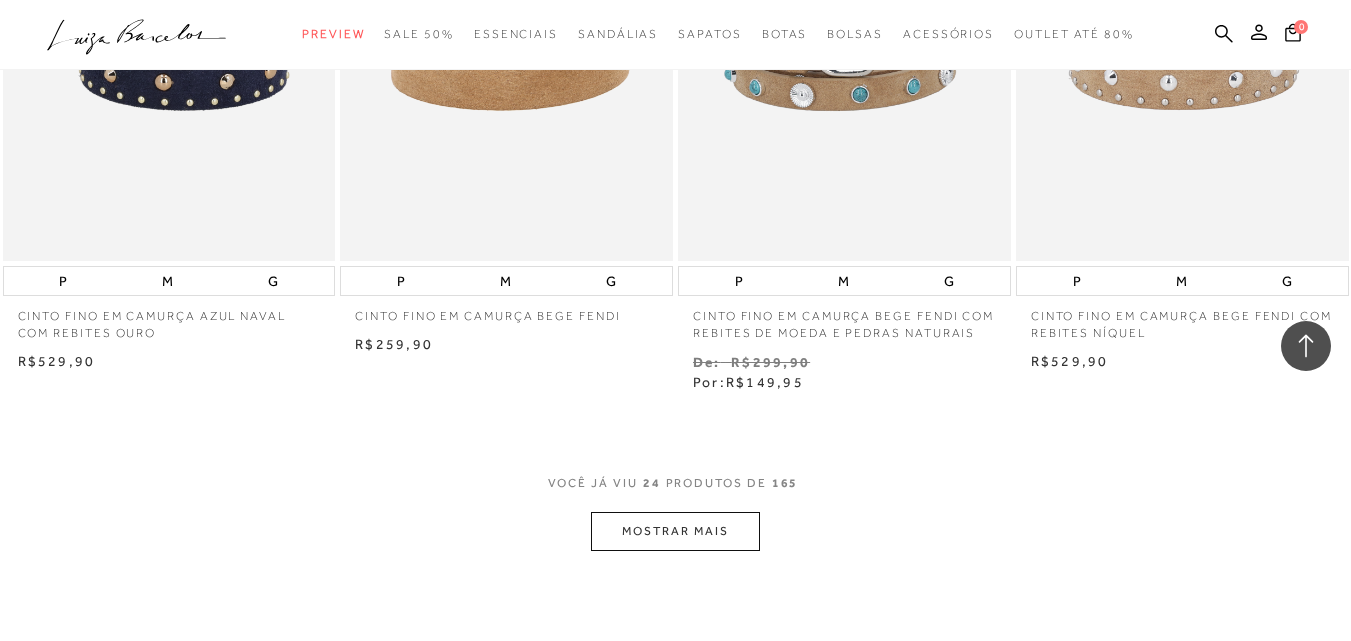 scroll, scrollTop: 3644, scrollLeft: 0, axis: vertical 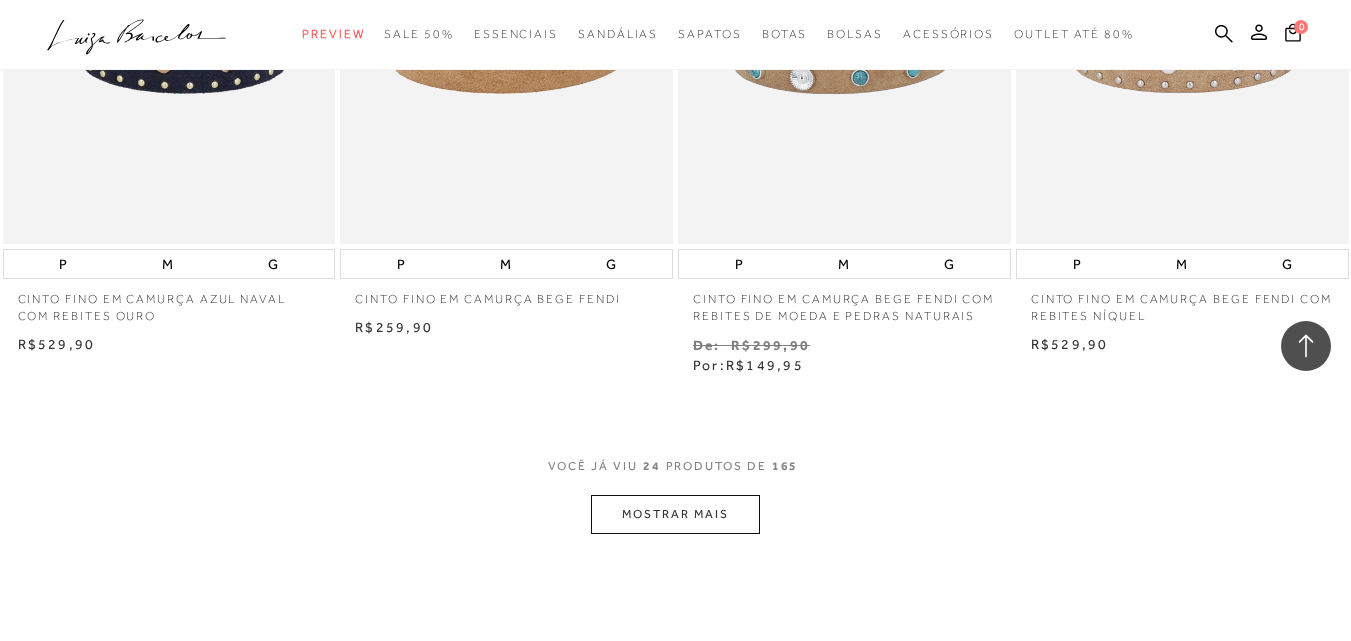 click on "MOSTRAR MAIS" at bounding box center (675, 514) 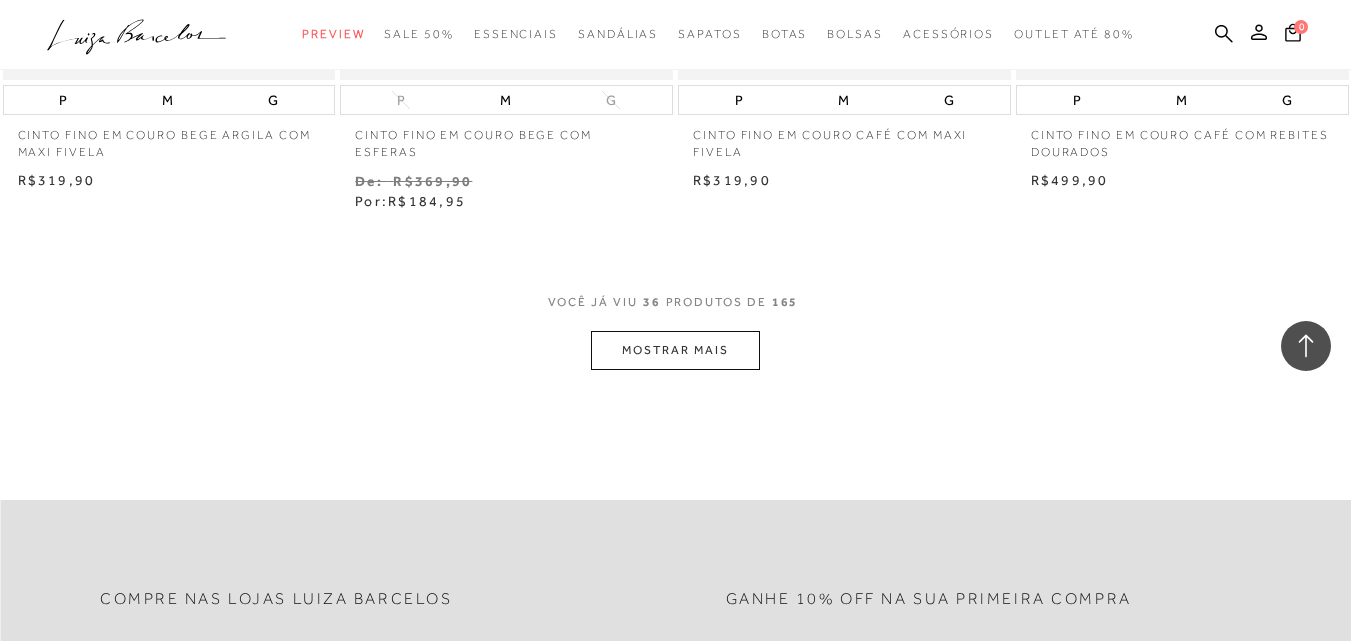 scroll, scrollTop: 5751, scrollLeft: 0, axis: vertical 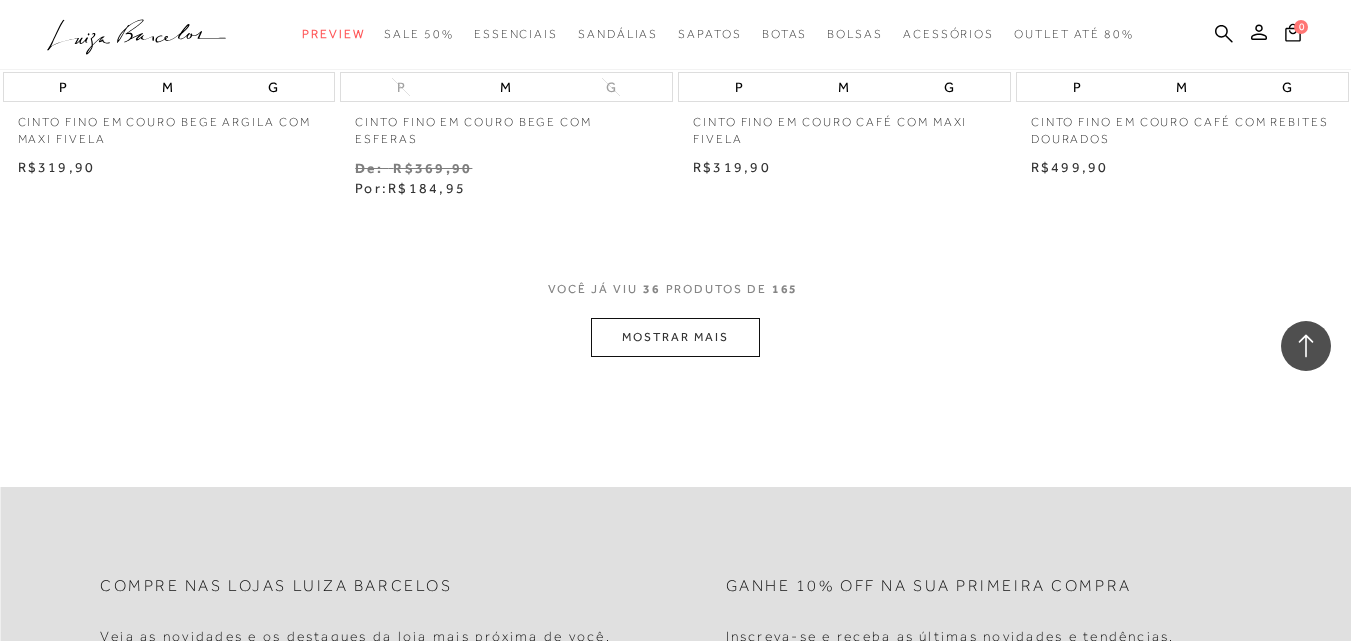 click on "MOSTRAR MAIS" at bounding box center [675, 337] 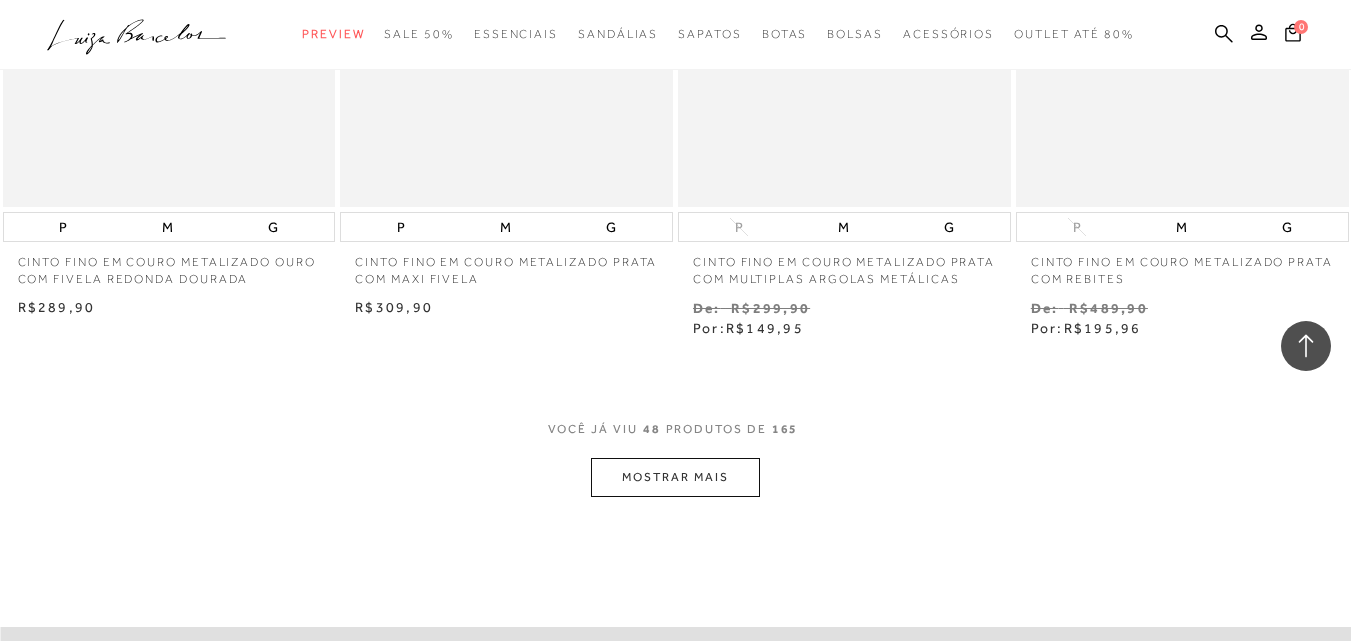 scroll, scrollTop: 7549, scrollLeft: 0, axis: vertical 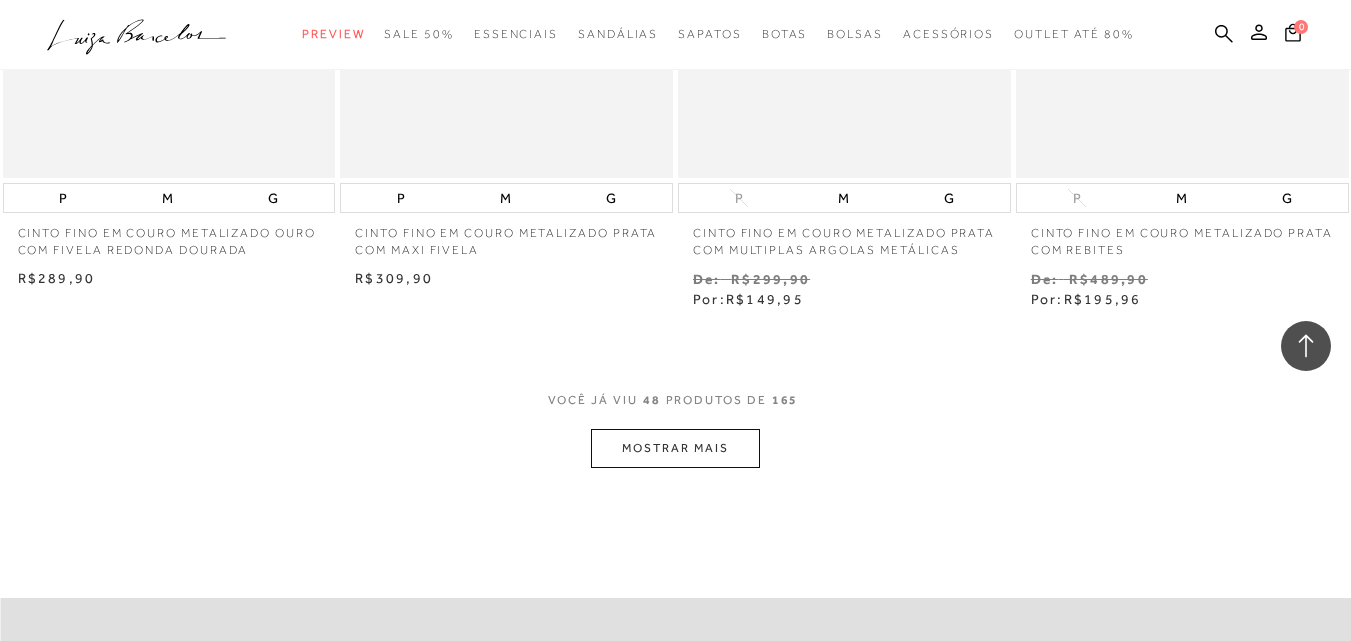 click on "MOSTRAR MAIS" at bounding box center (675, 448) 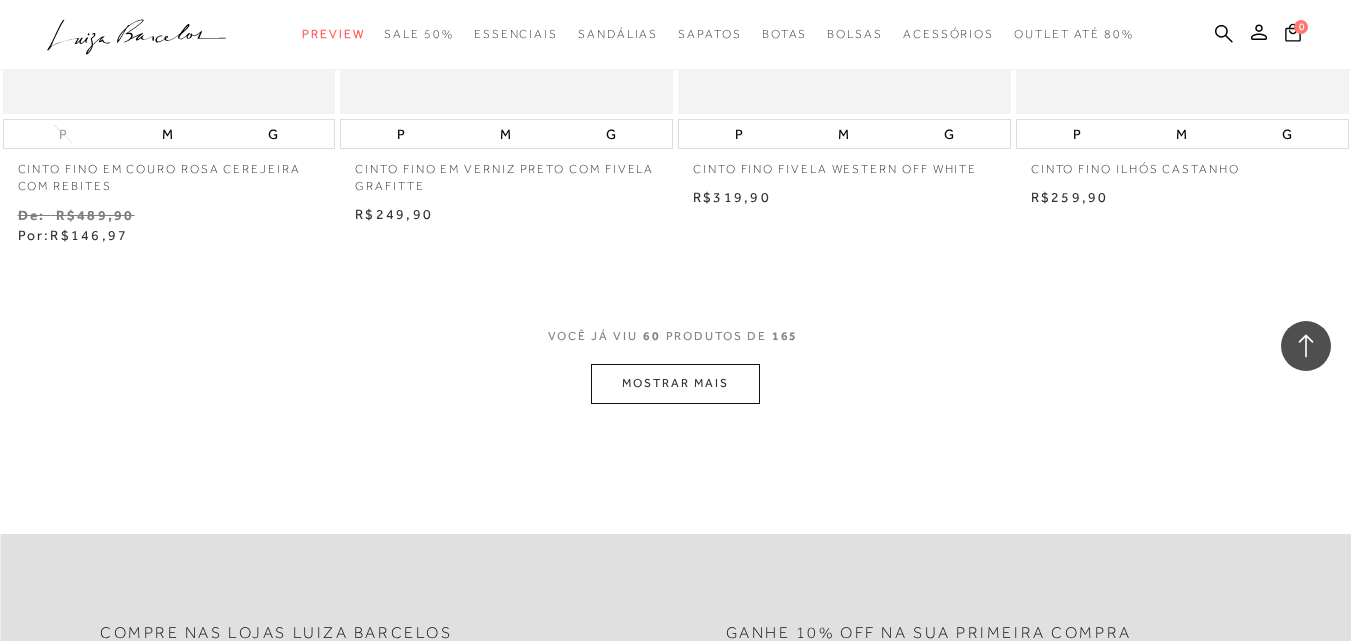 scroll, scrollTop: 9618, scrollLeft: 0, axis: vertical 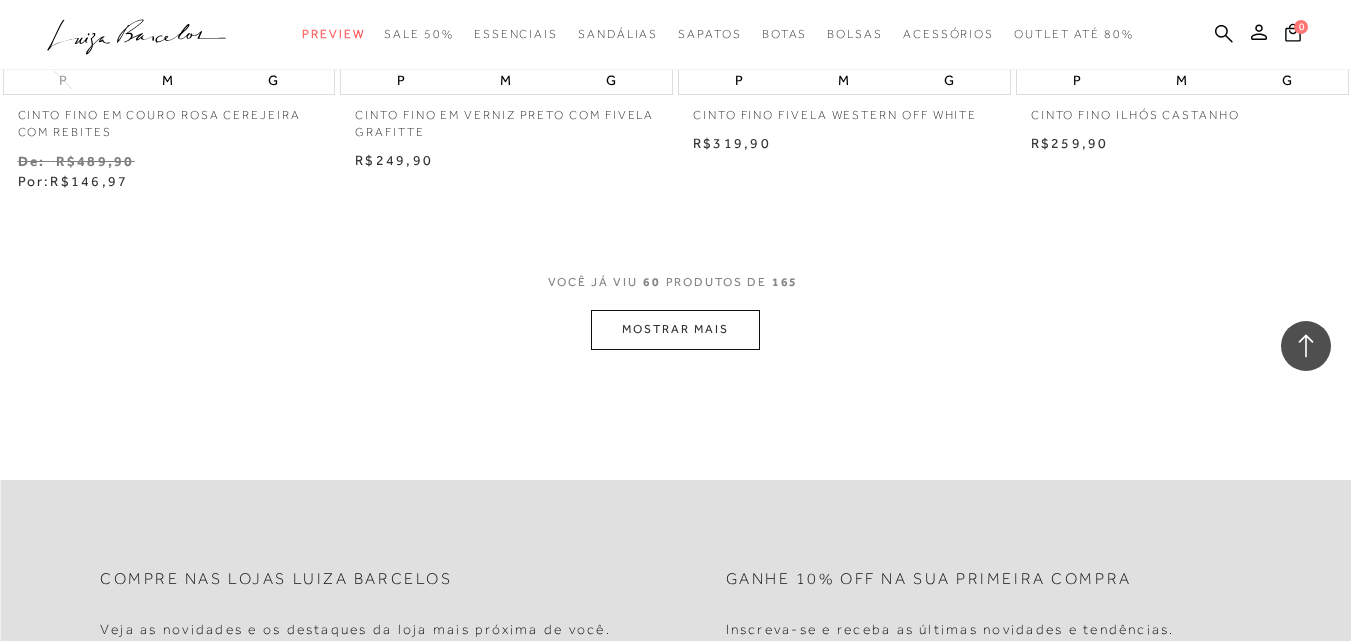 click on "MOSTRAR MAIS" at bounding box center [675, 329] 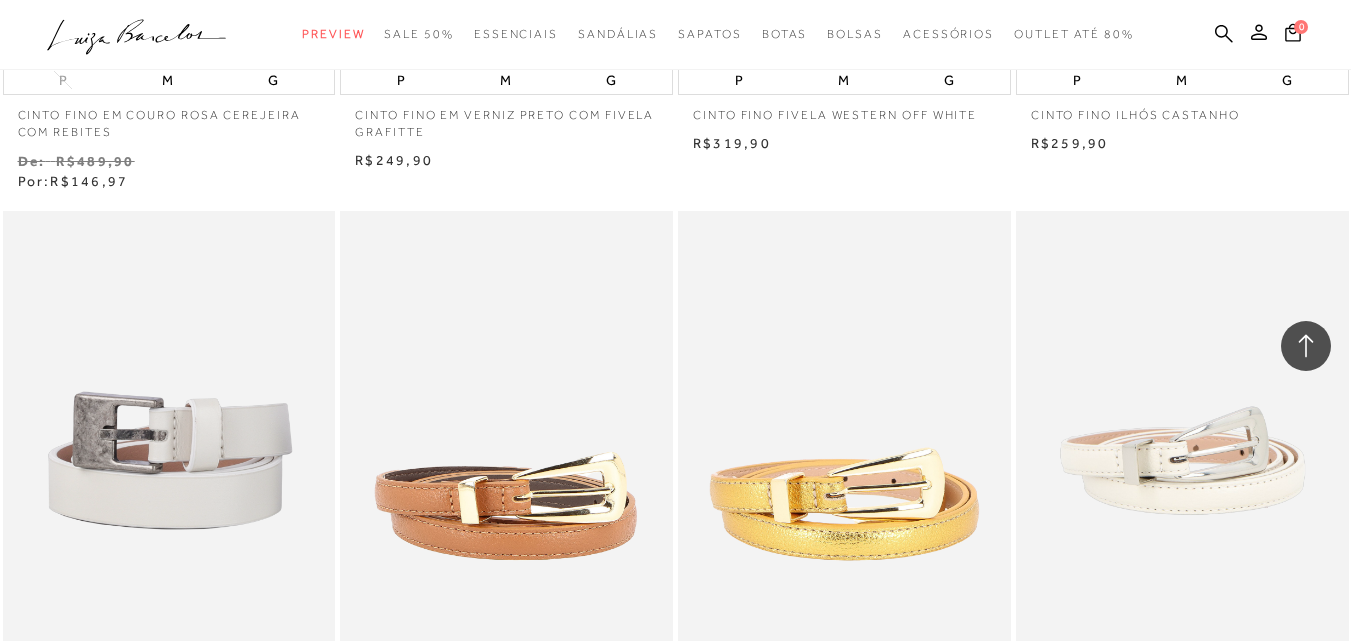 scroll, scrollTop: 10178, scrollLeft: 0, axis: vertical 